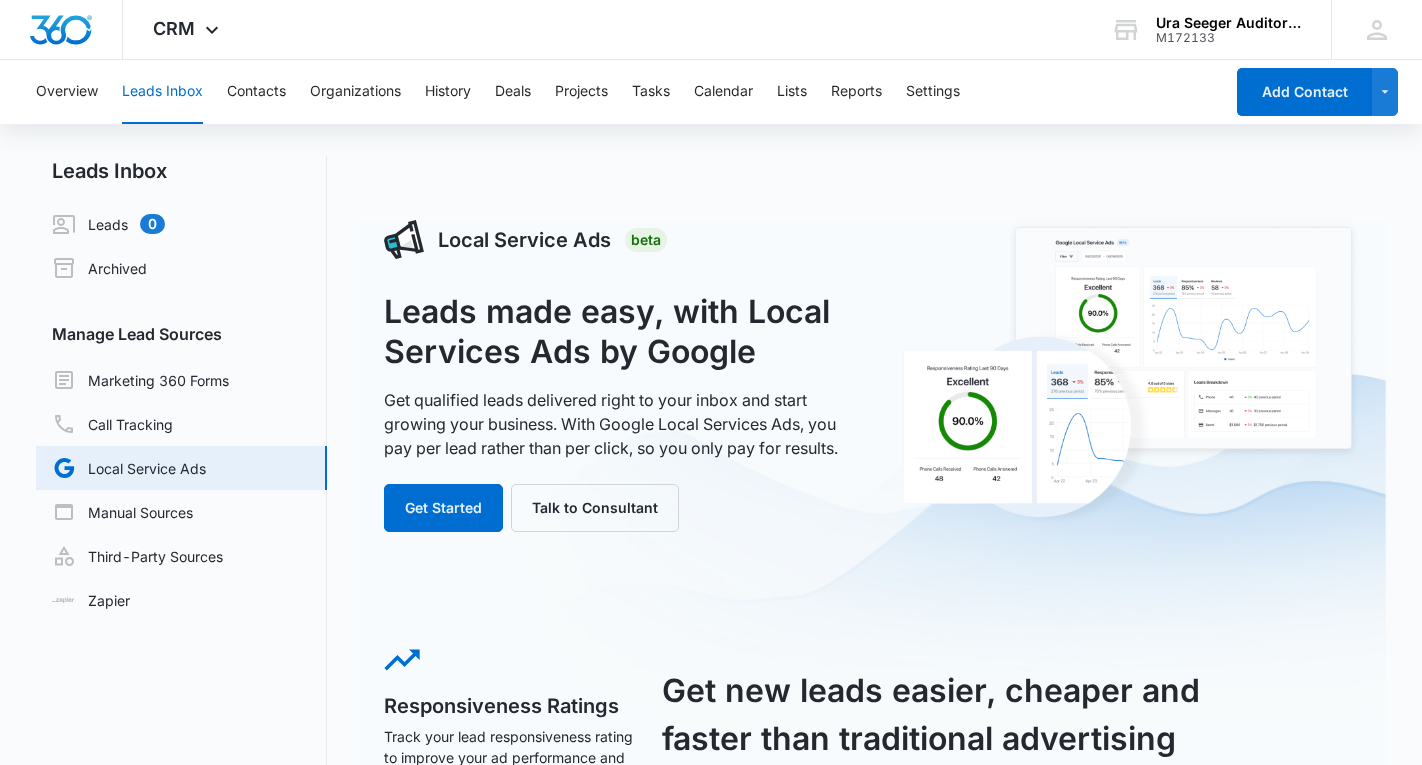 scroll, scrollTop: 0, scrollLeft: 0, axis: both 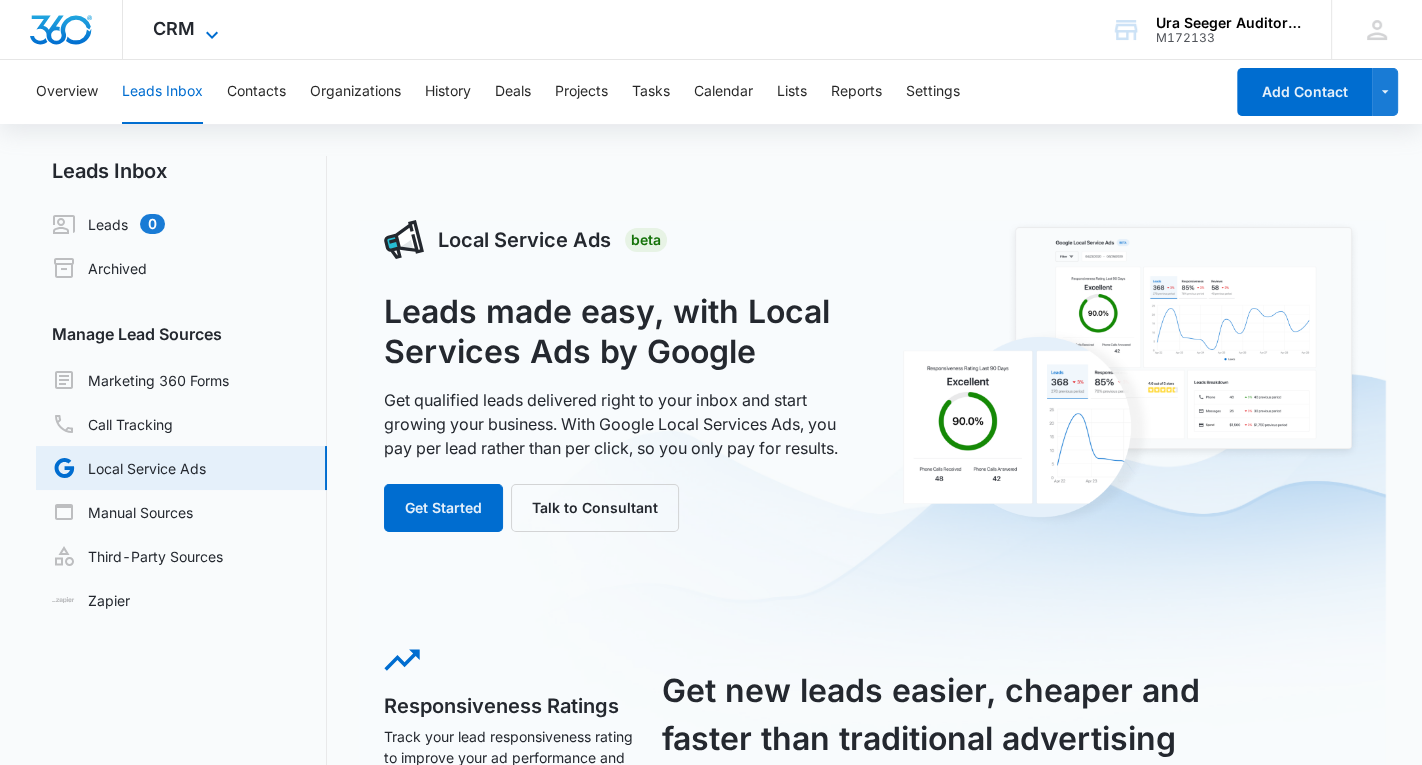click 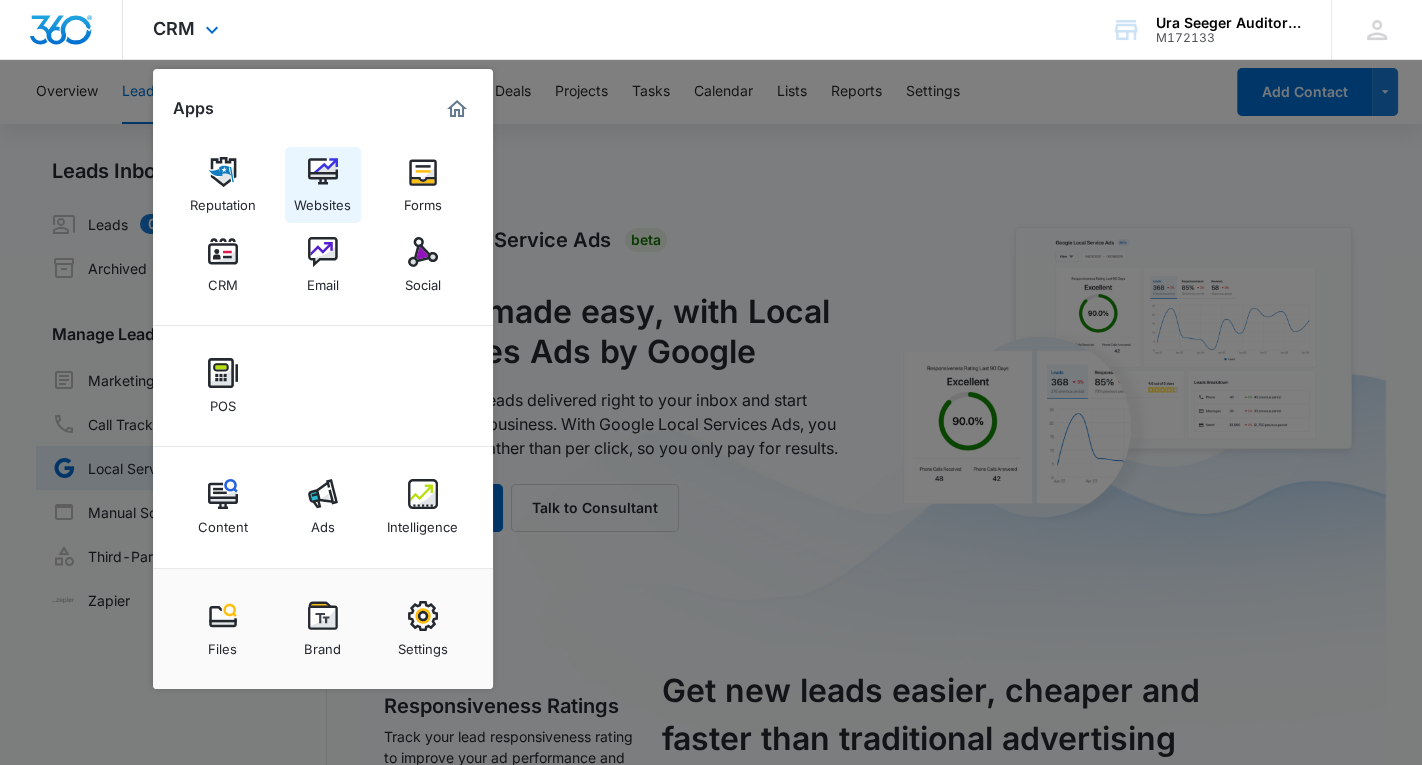 click at bounding box center [323, 172] 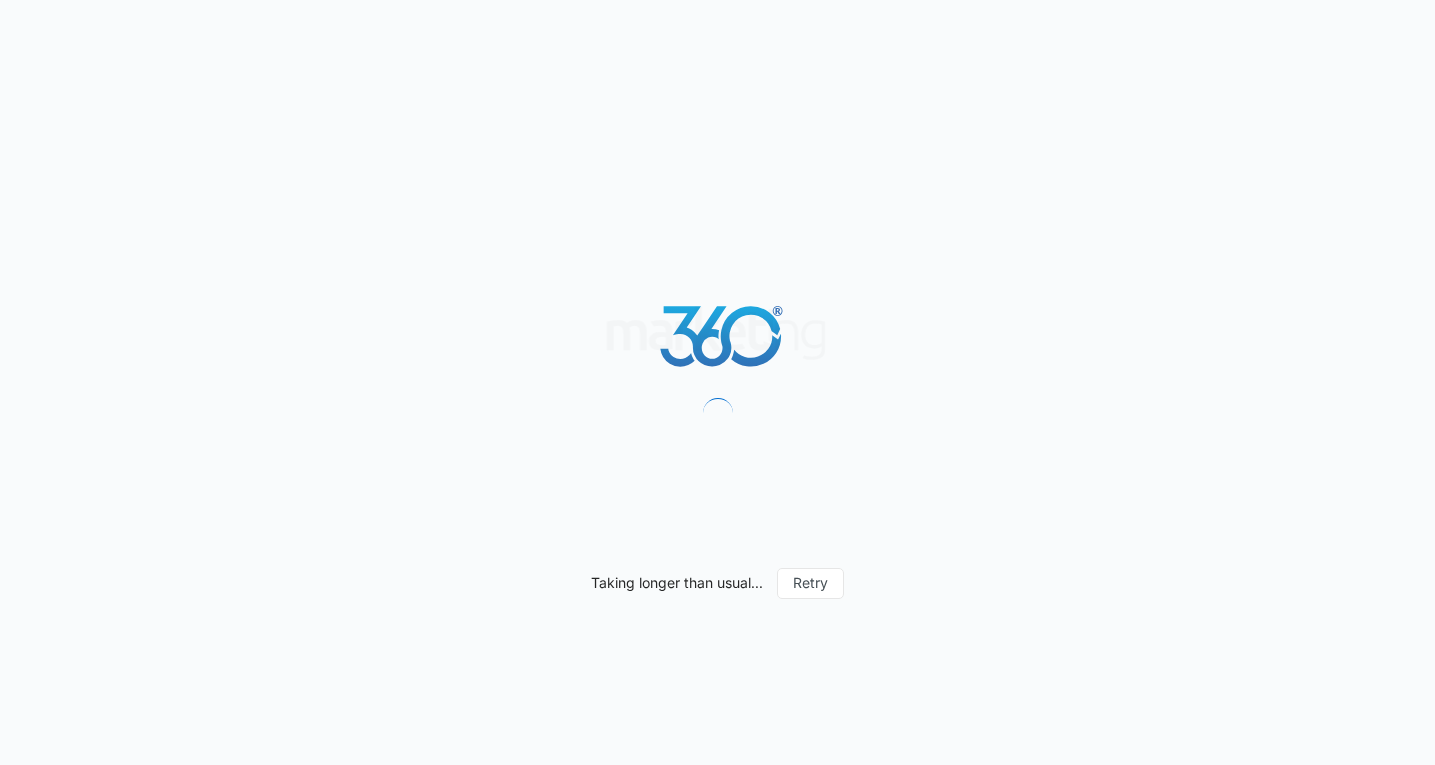 scroll, scrollTop: 0, scrollLeft: 0, axis: both 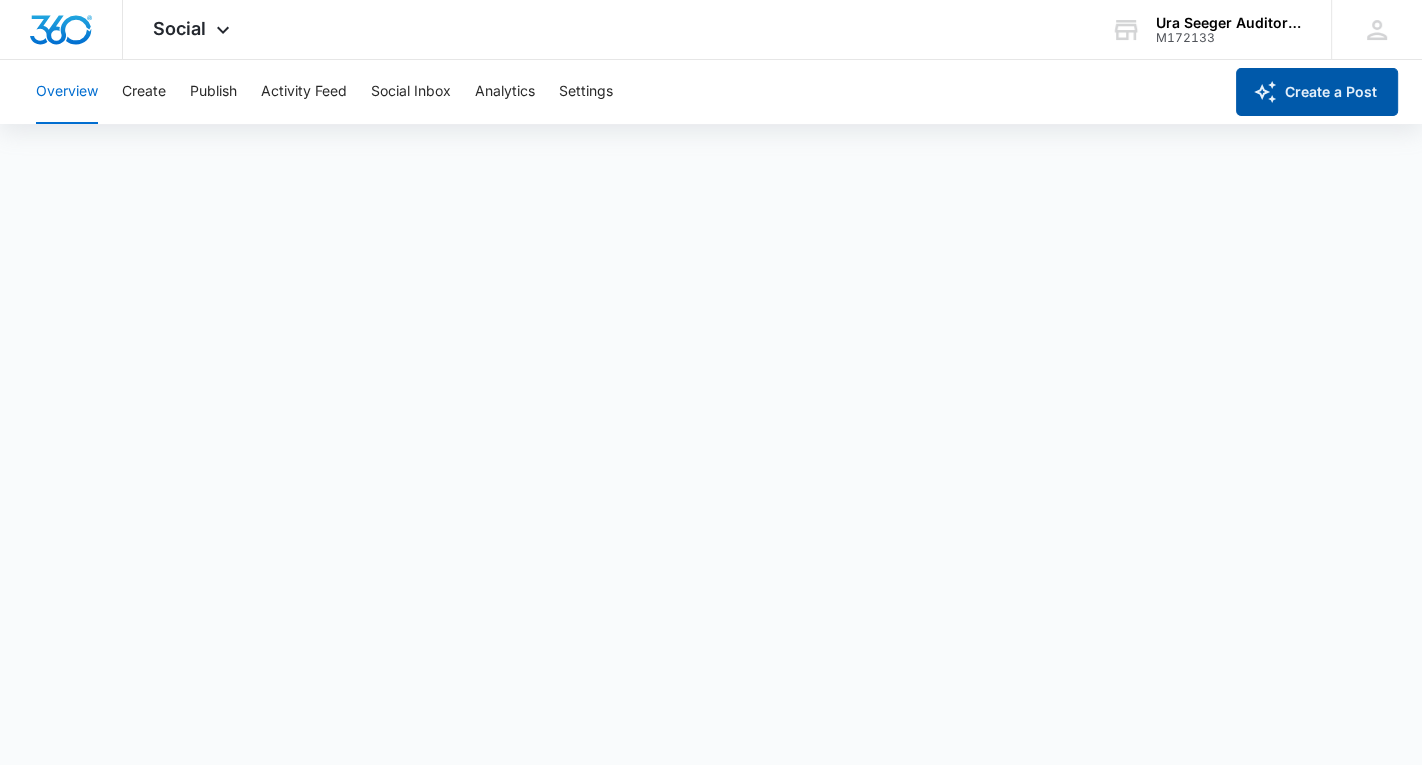click on "Create a Post" at bounding box center [1317, 92] 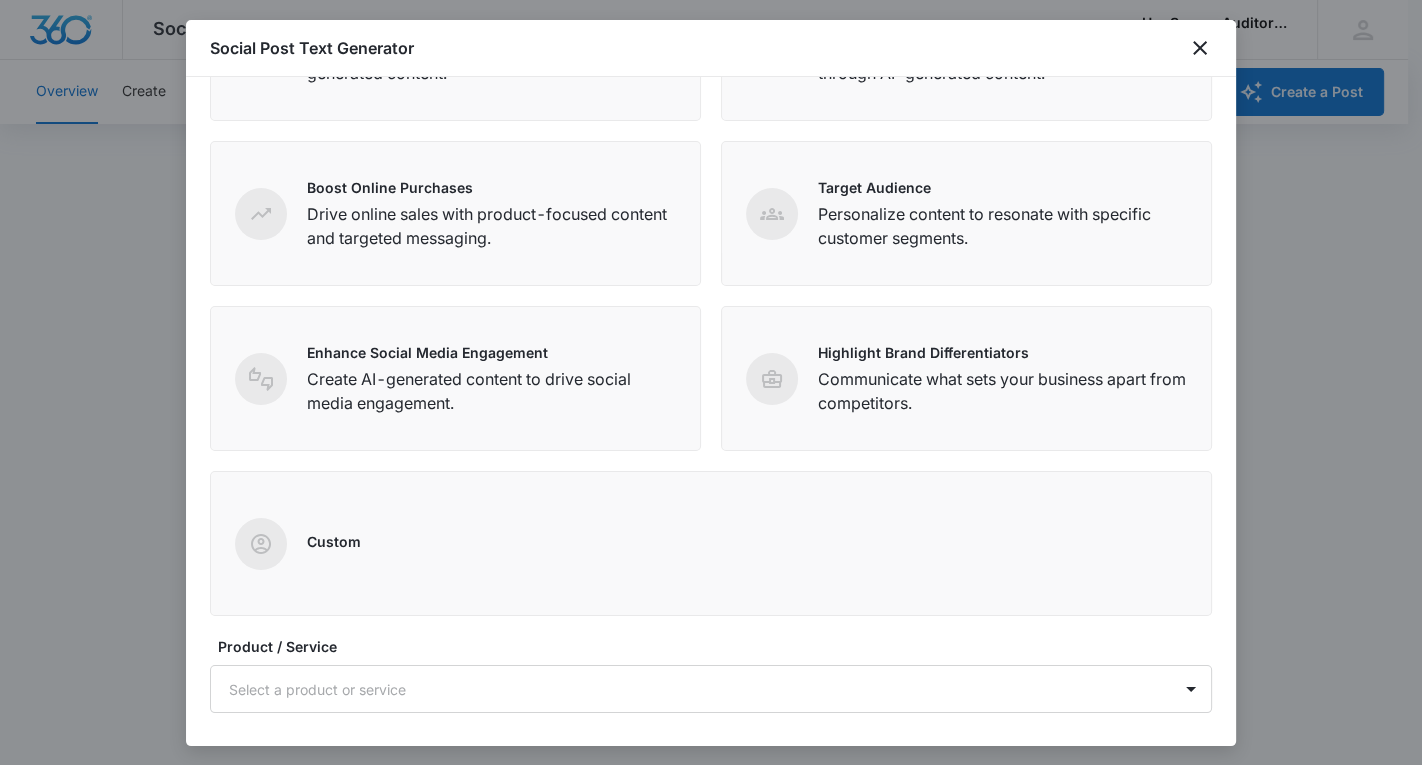 scroll, scrollTop: 393, scrollLeft: 0, axis: vertical 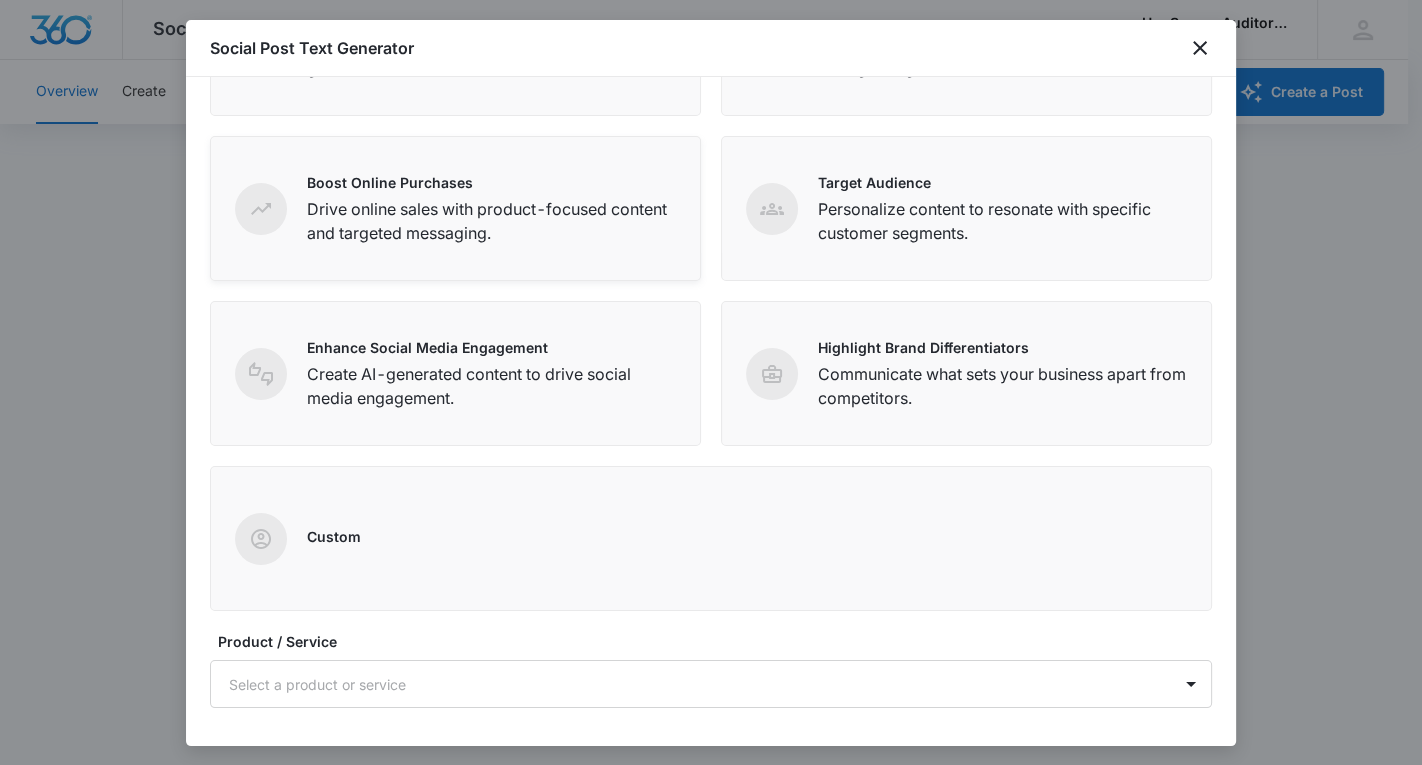 click on "Drive online sales with product-focused content and targeted messaging." at bounding box center (491, 221) 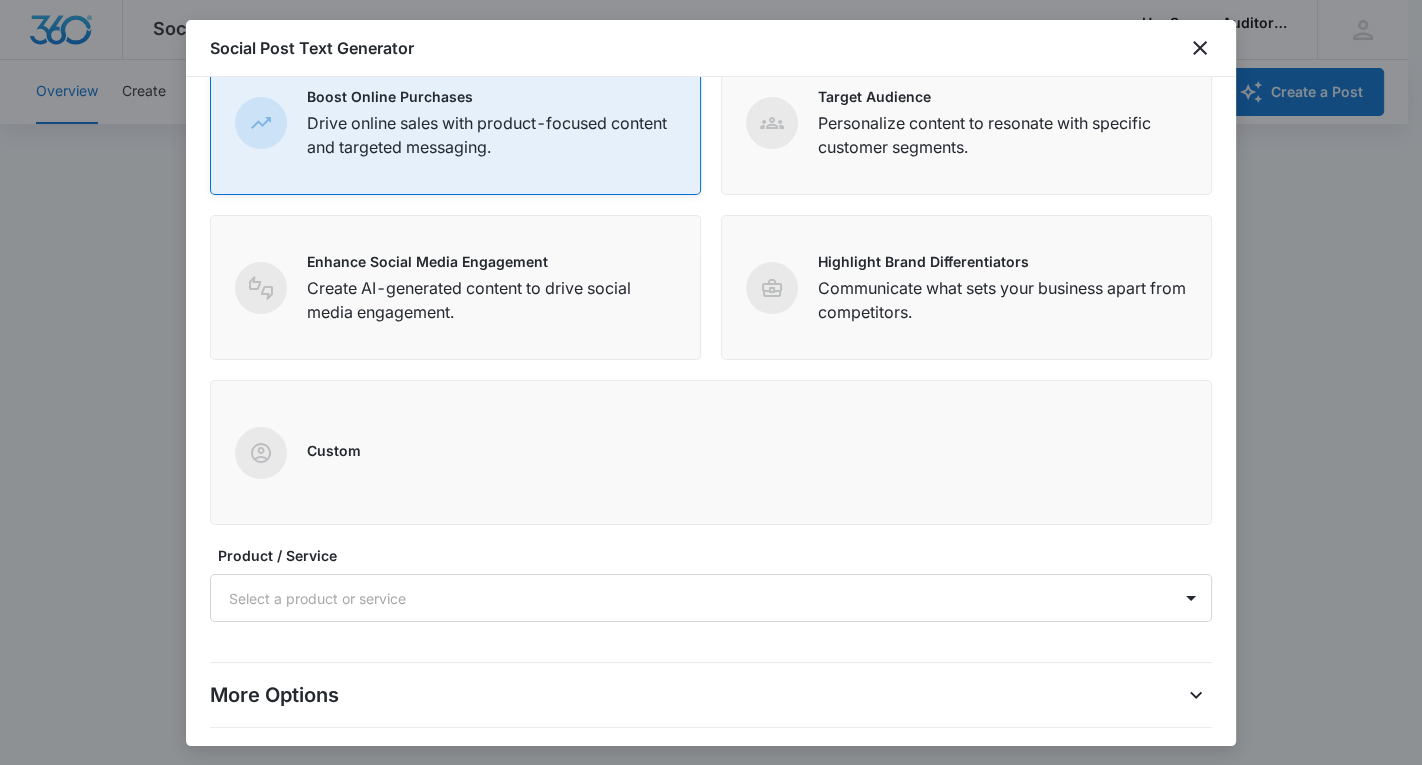 scroll, scrollTop: 569, scrollLeft: 0, axis: vertical 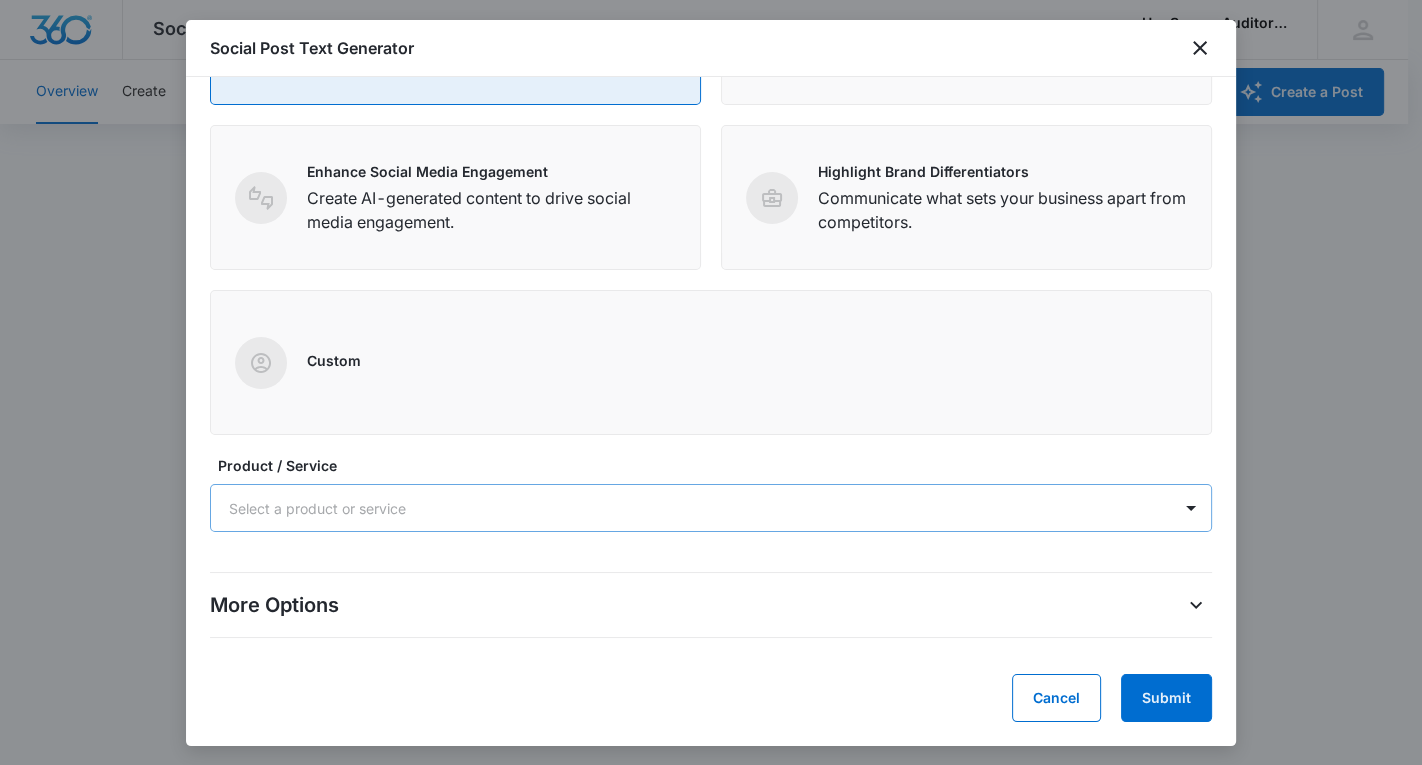 click at bounding box center [687, 508] 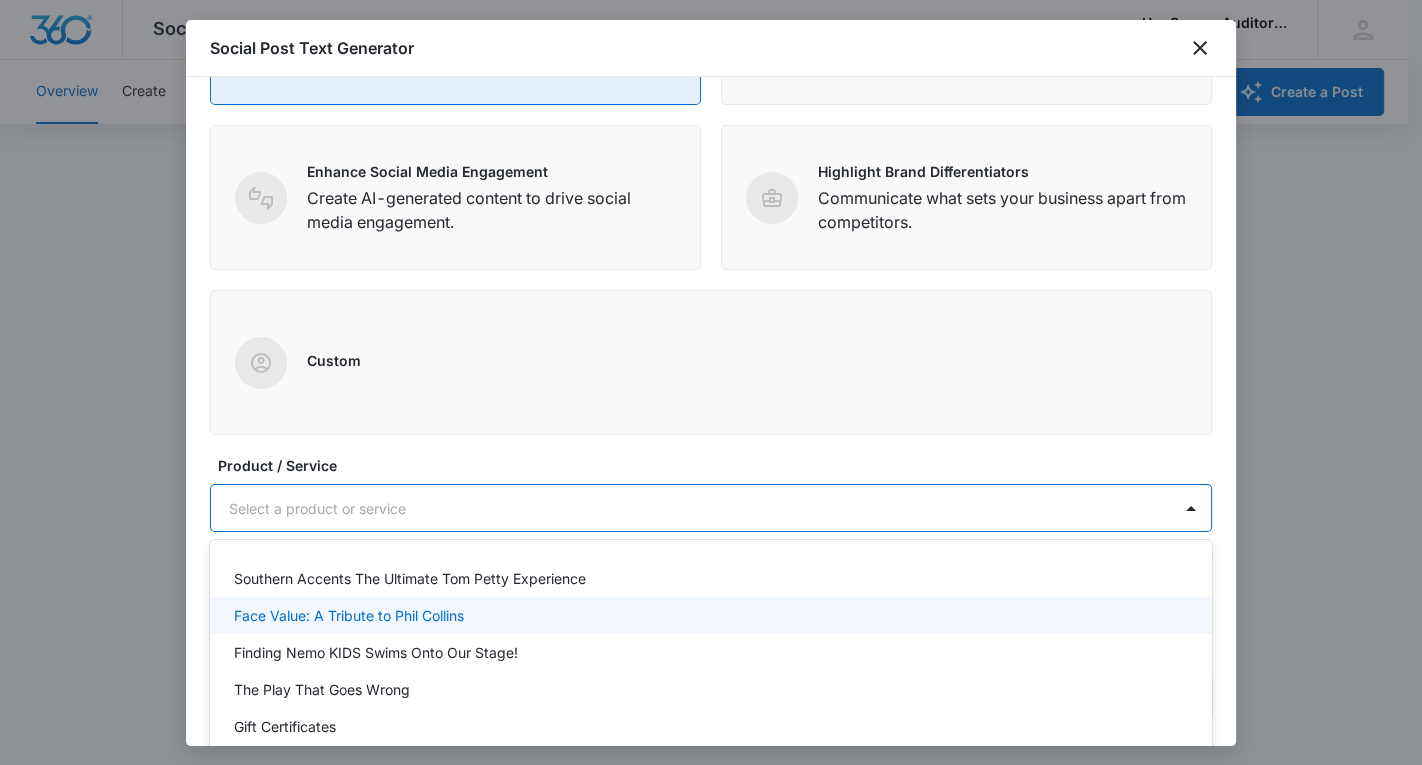 click on "Face Value: A Tribute to Phil Collins" at bounding box center [349, 615] 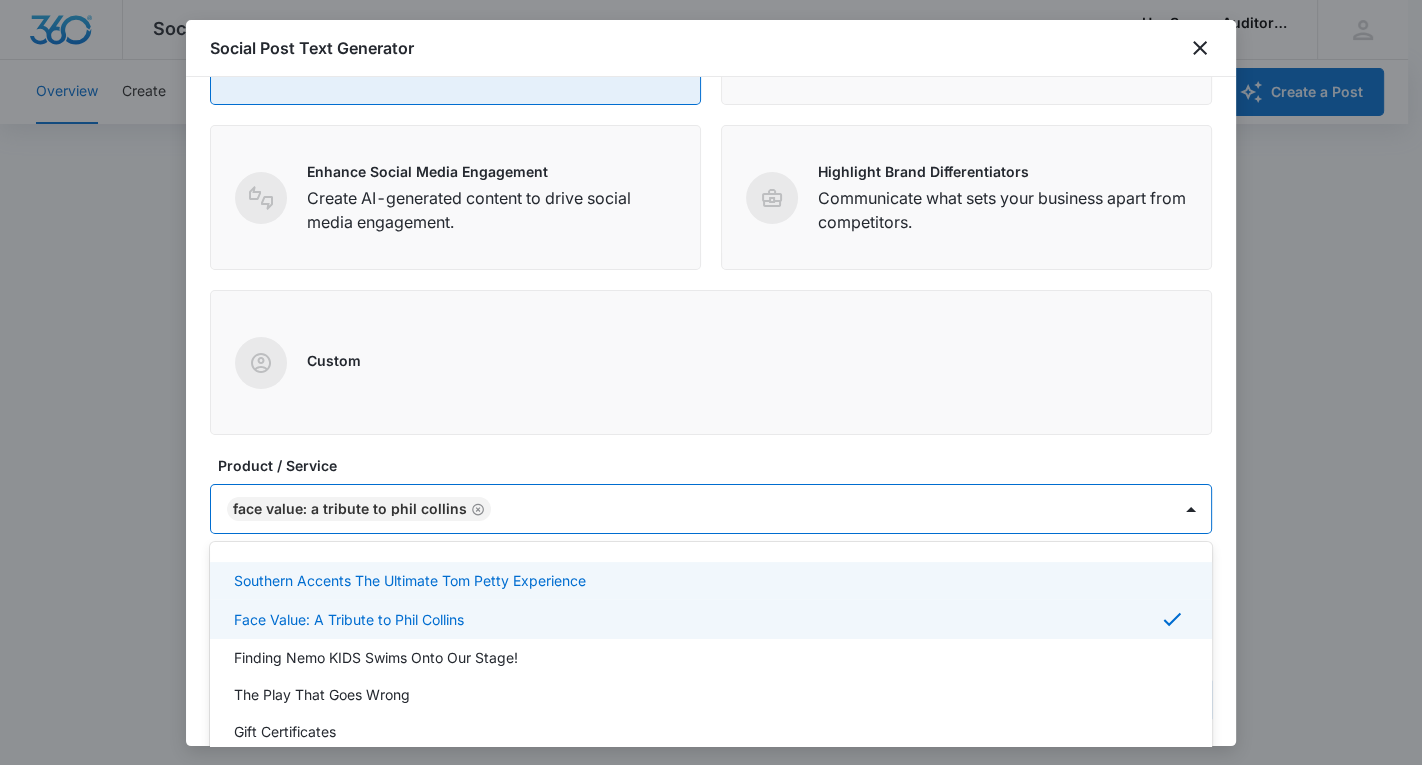 scroll, scrollTop: 592, scrollLeft: 0, axis: vertical 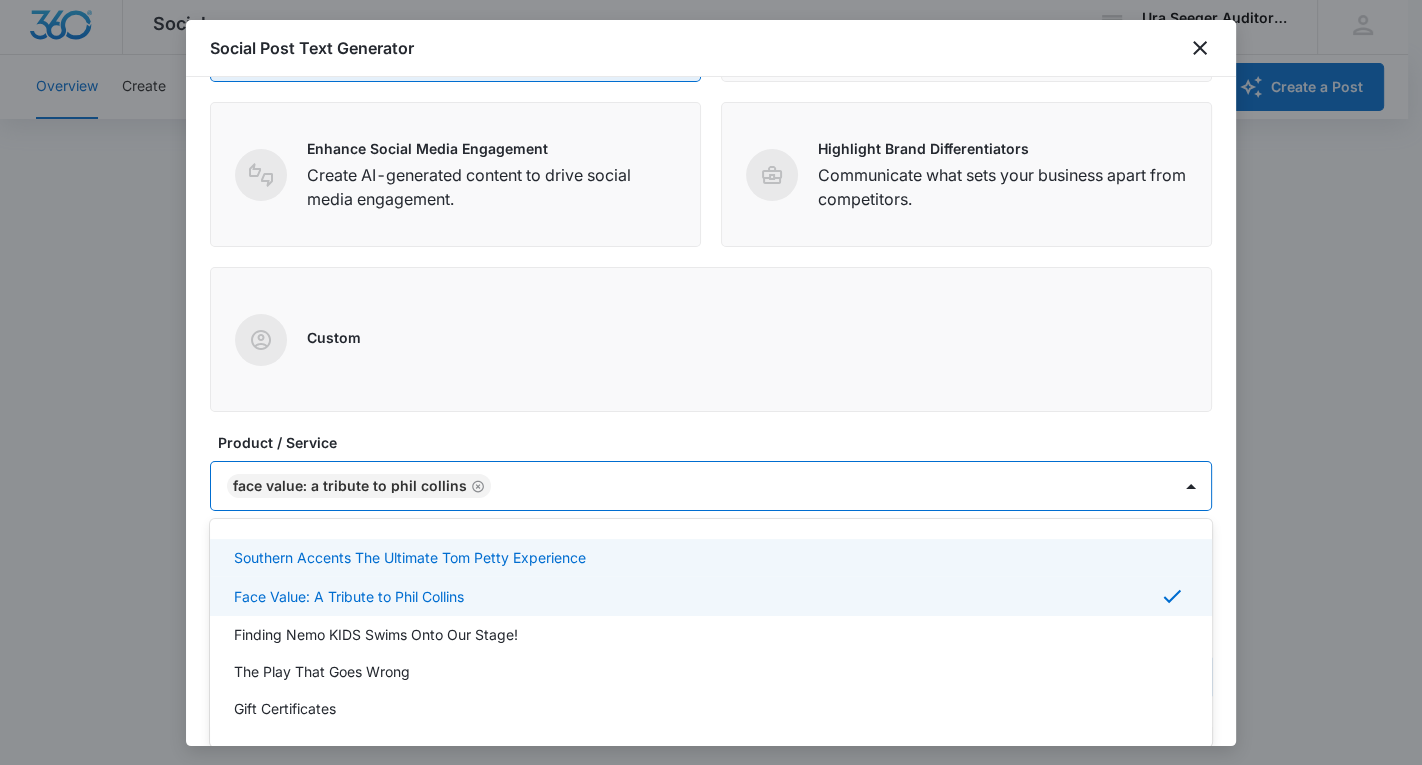 click on "Face Value: A Tribute to Phil Collins" at bounding box center (691, 486) 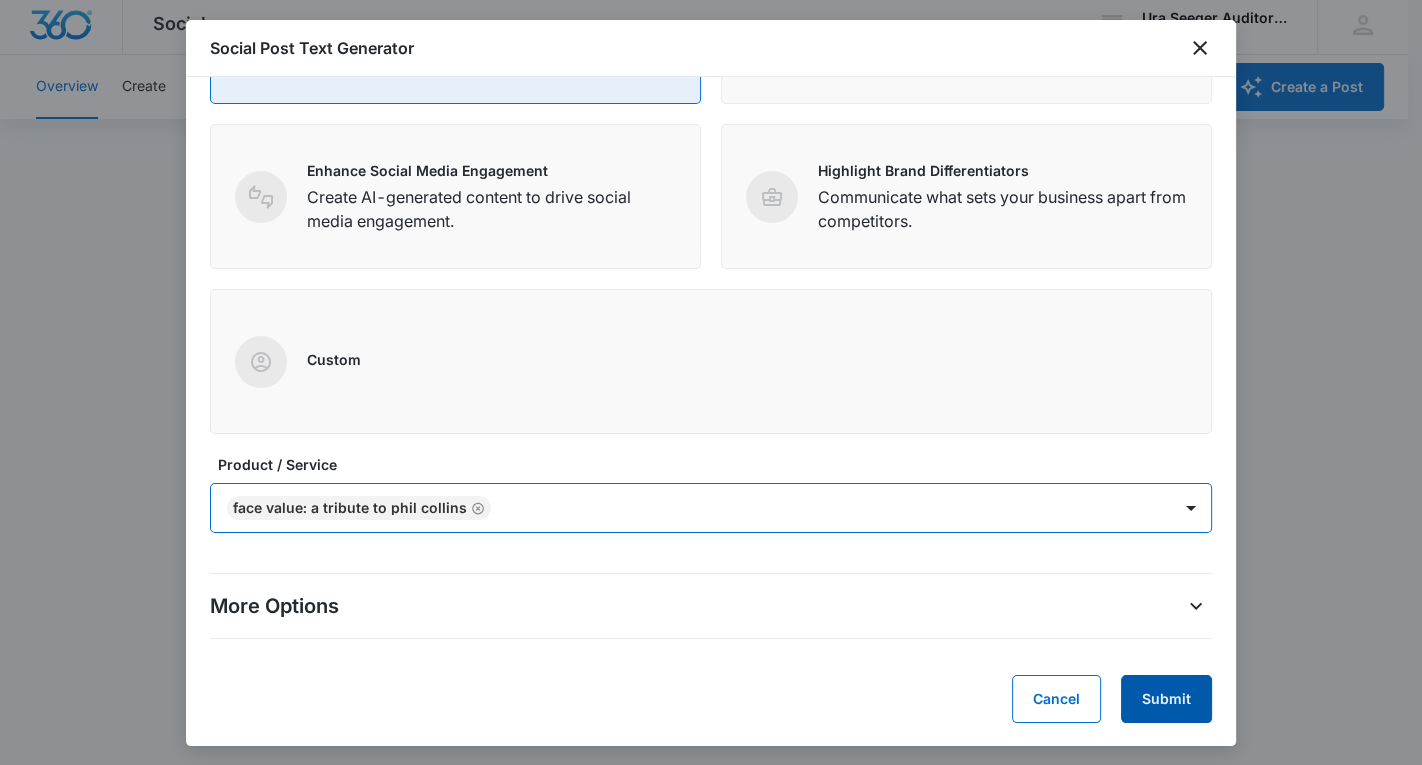 click on "Submit" at bounding box center (1166, 699) 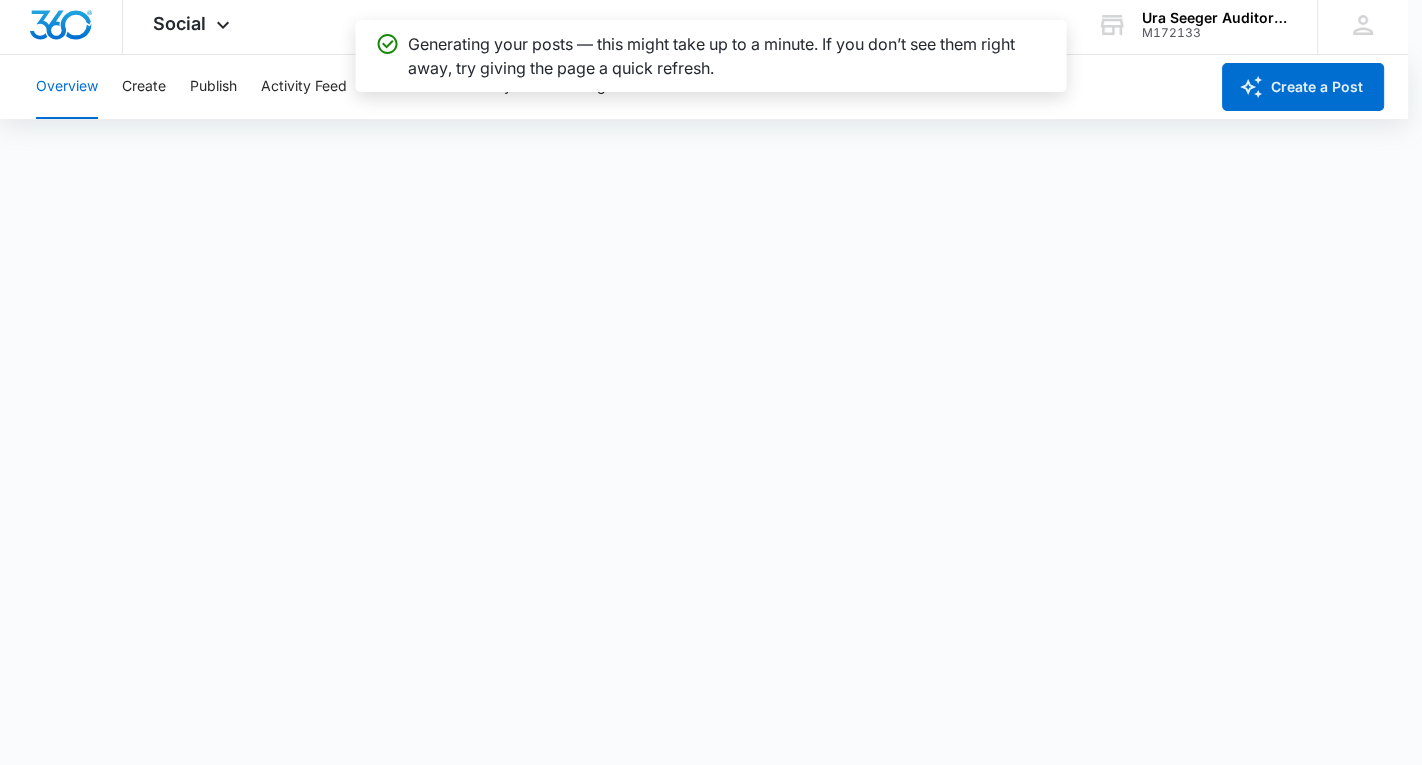 scroll, scrollTop: 0, scrollLeft: 0, axis: both 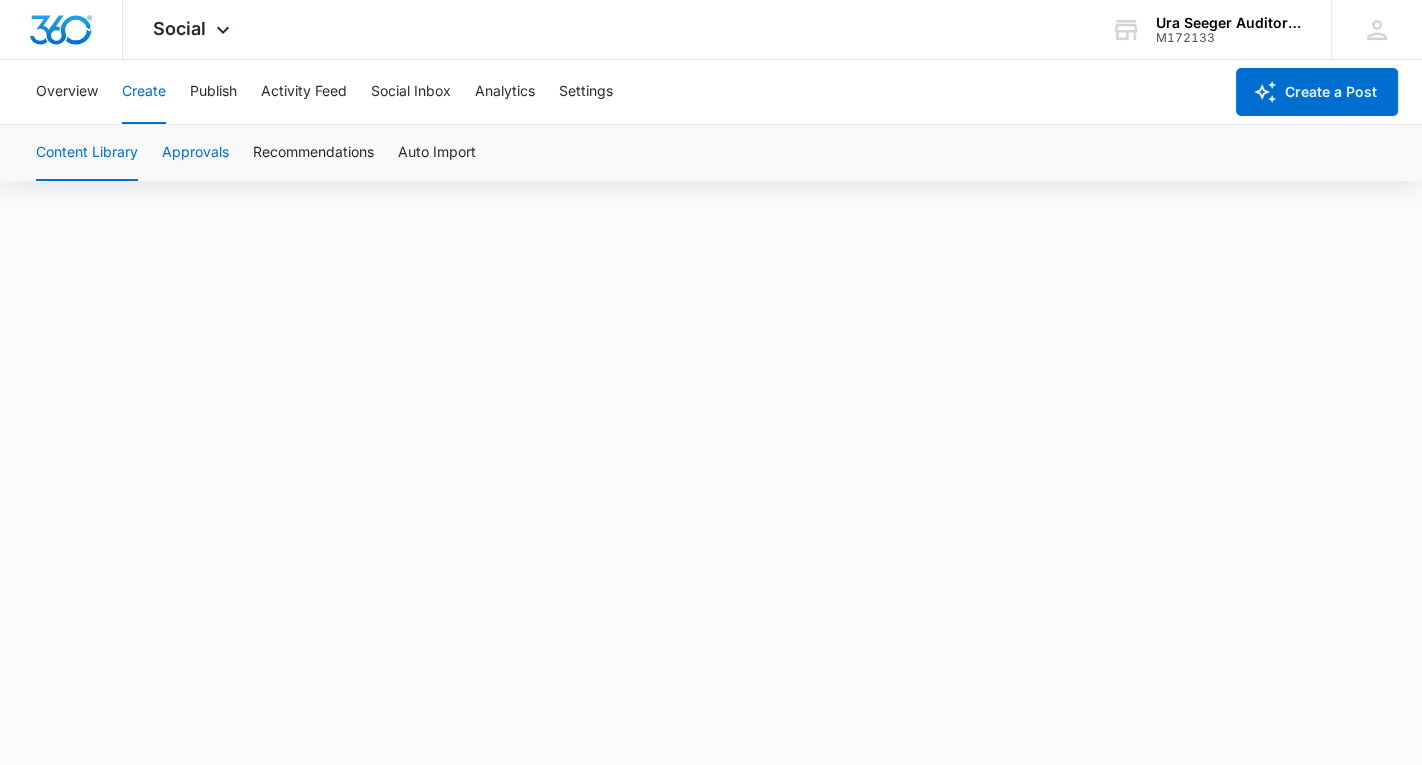click on "Approvals" at bounding box center (195, 153) 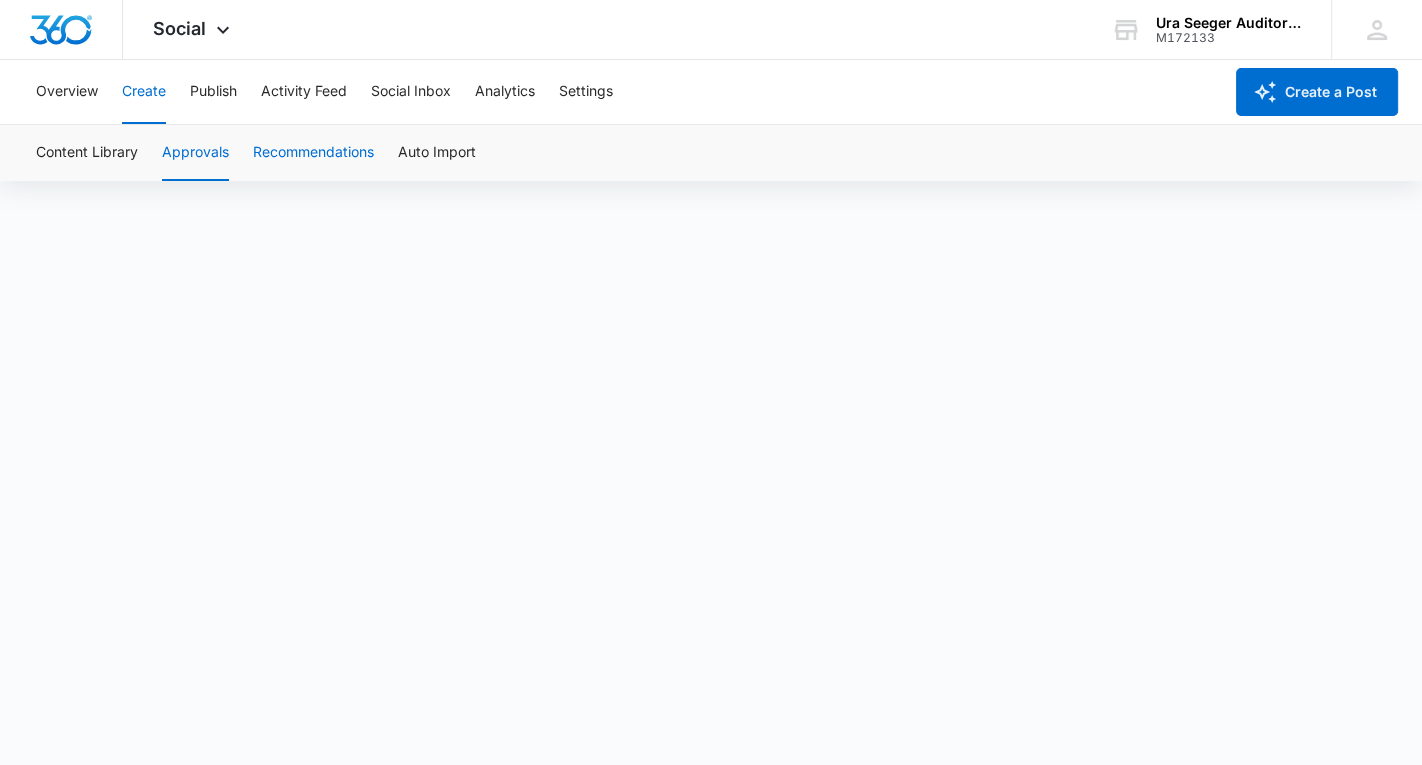 click on "Recommendations" at bounding box center [313, 153] 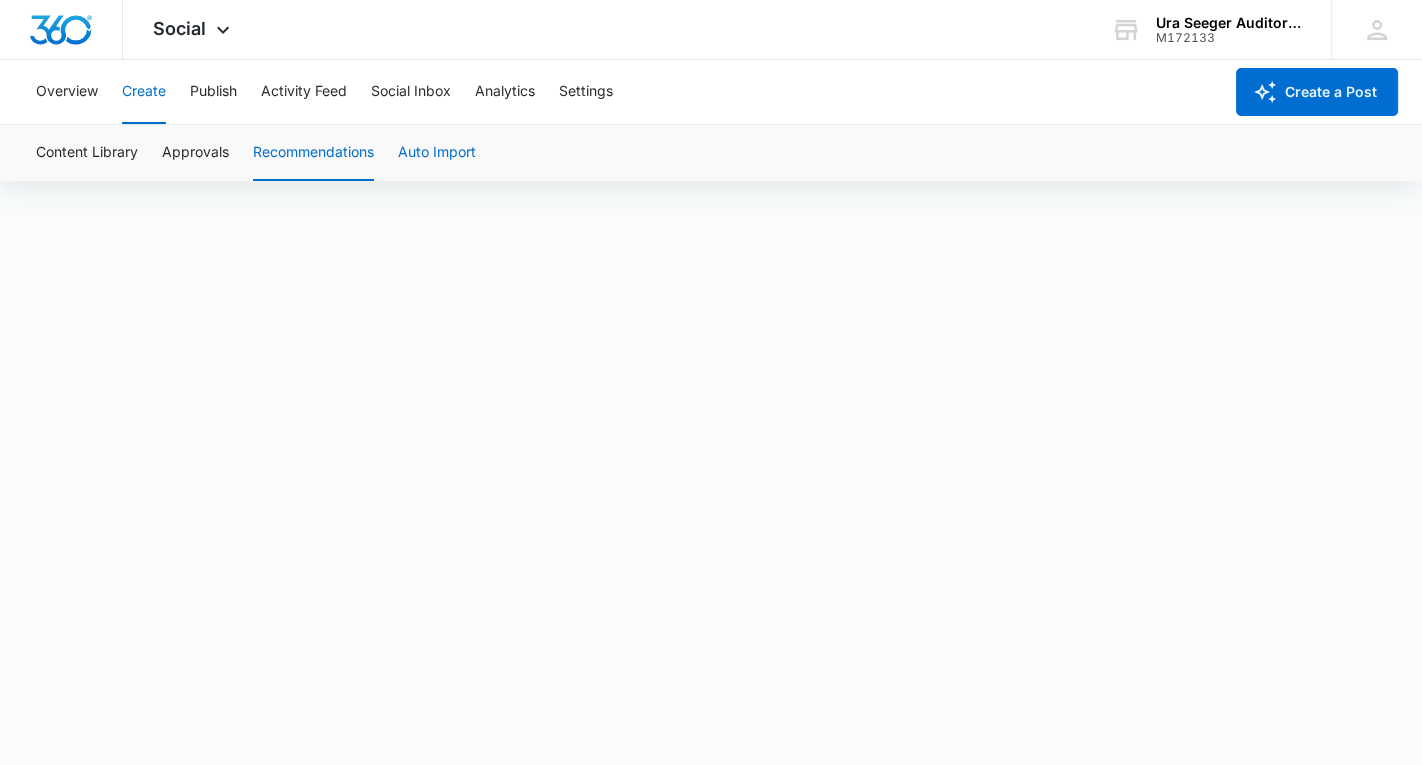 click on "Auto Import" at bounding box center (437, 153) 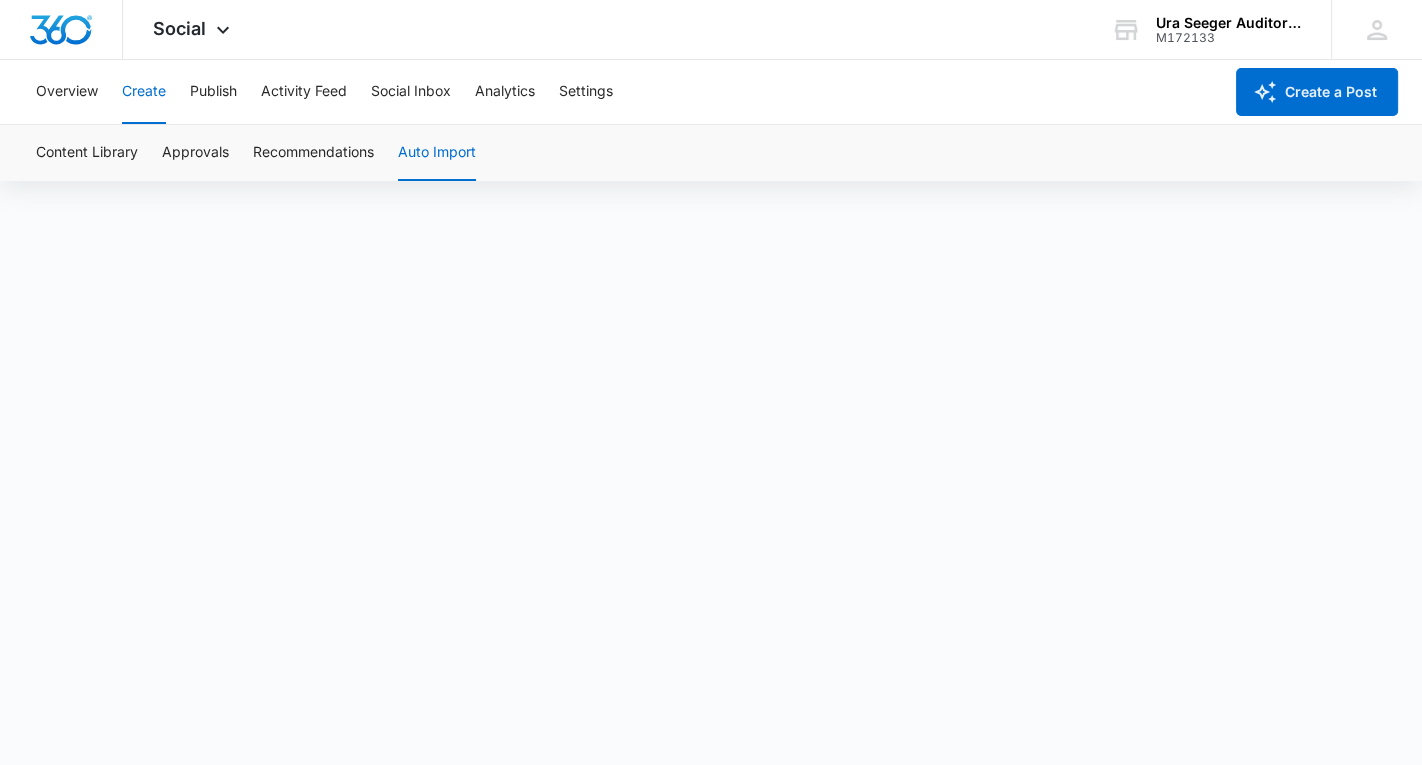 scroll, scrollTop: 14, scrollLeft: 0, axis: vertical 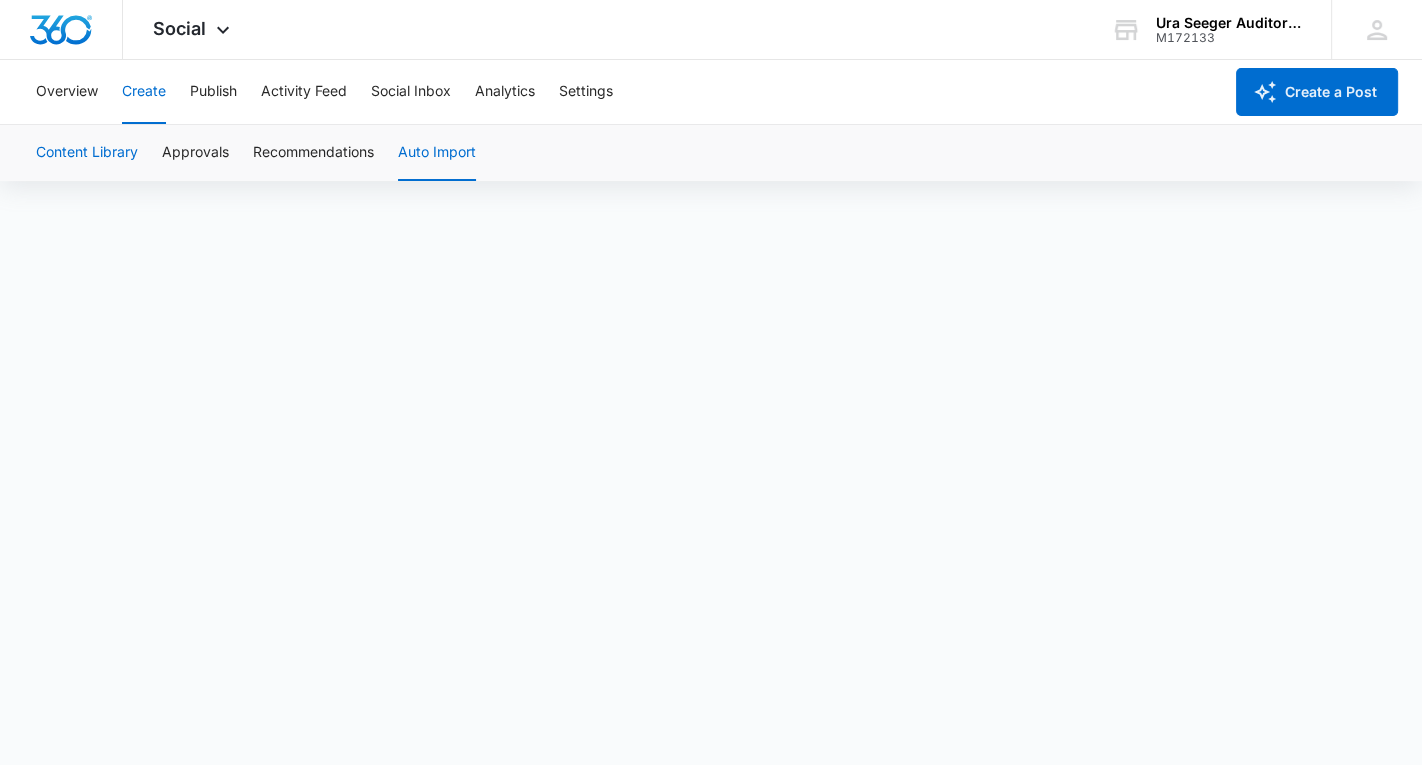 click on "Content Library" at bounding box center (87, 153) 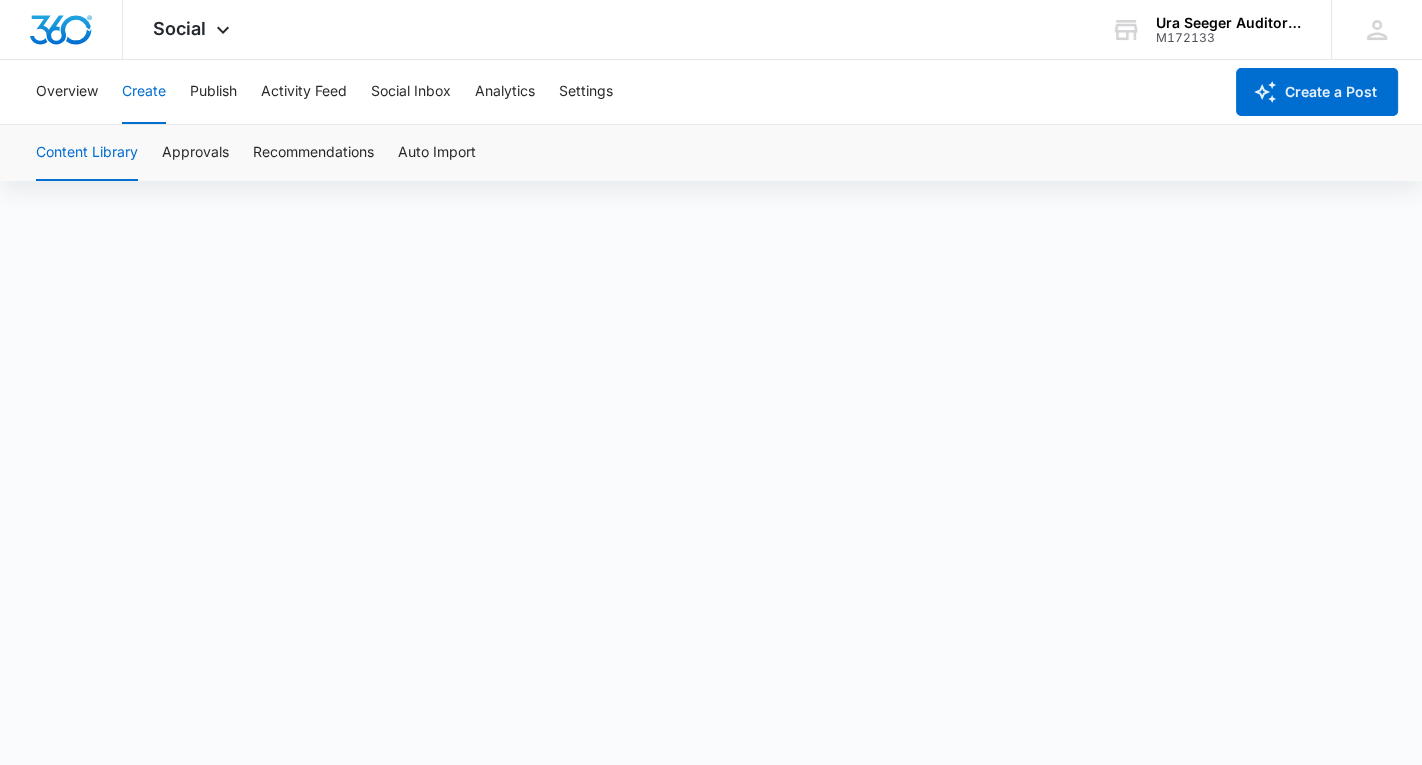scroll, scrollTop: 0, scrollLeft: 0, axis: both 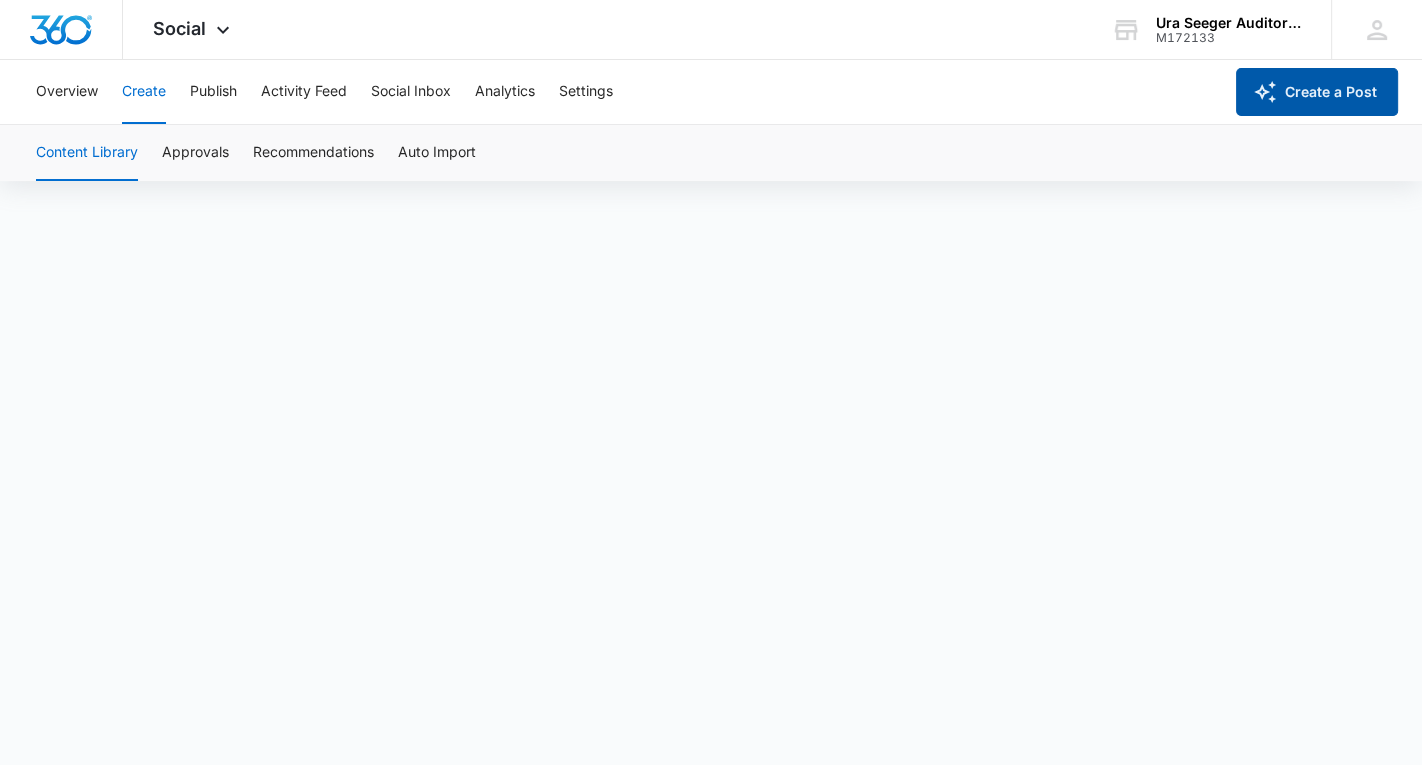click on "Create a Post" at bounding box center [1317, 92] 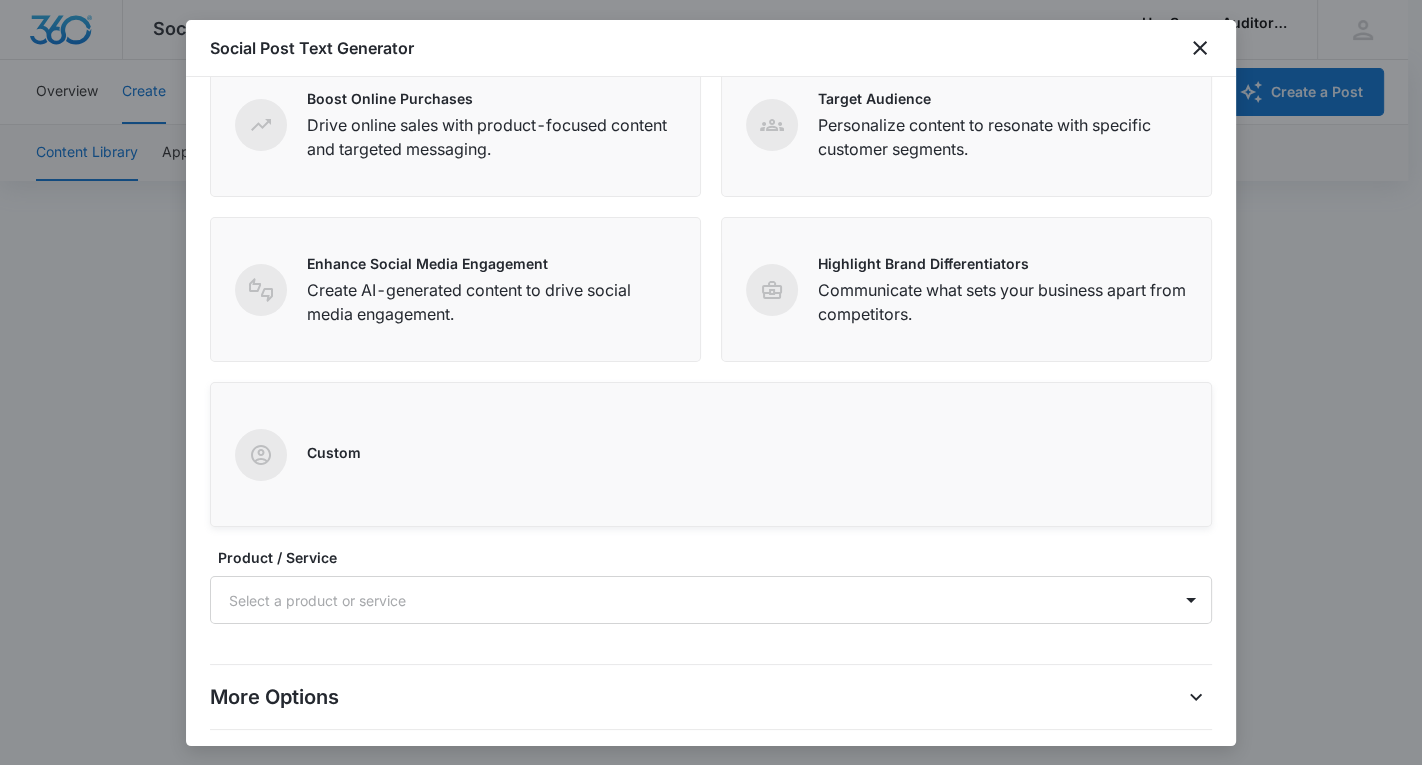 scroll, scrollTop: 569, scrollLeft: 0, axis: vertical 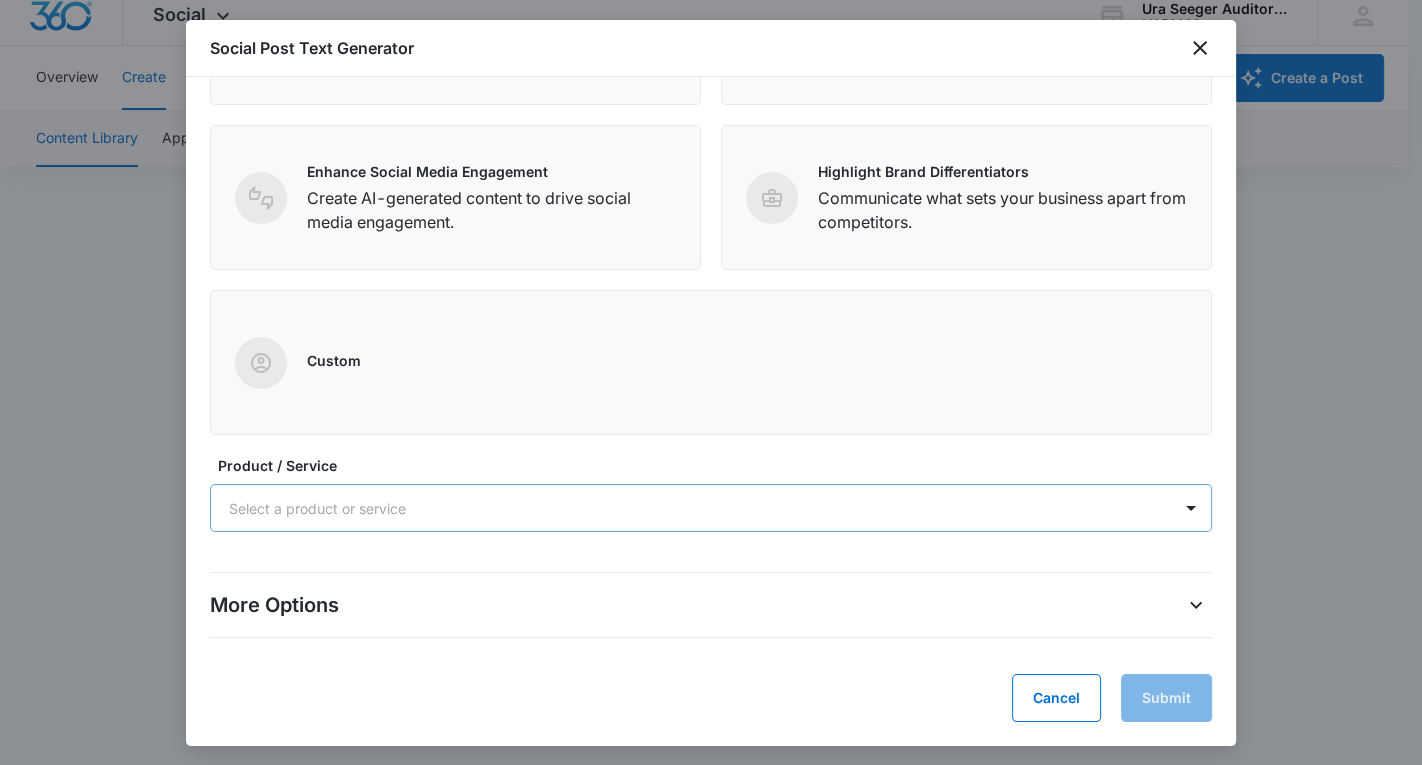click at bounding box center (687, 508) 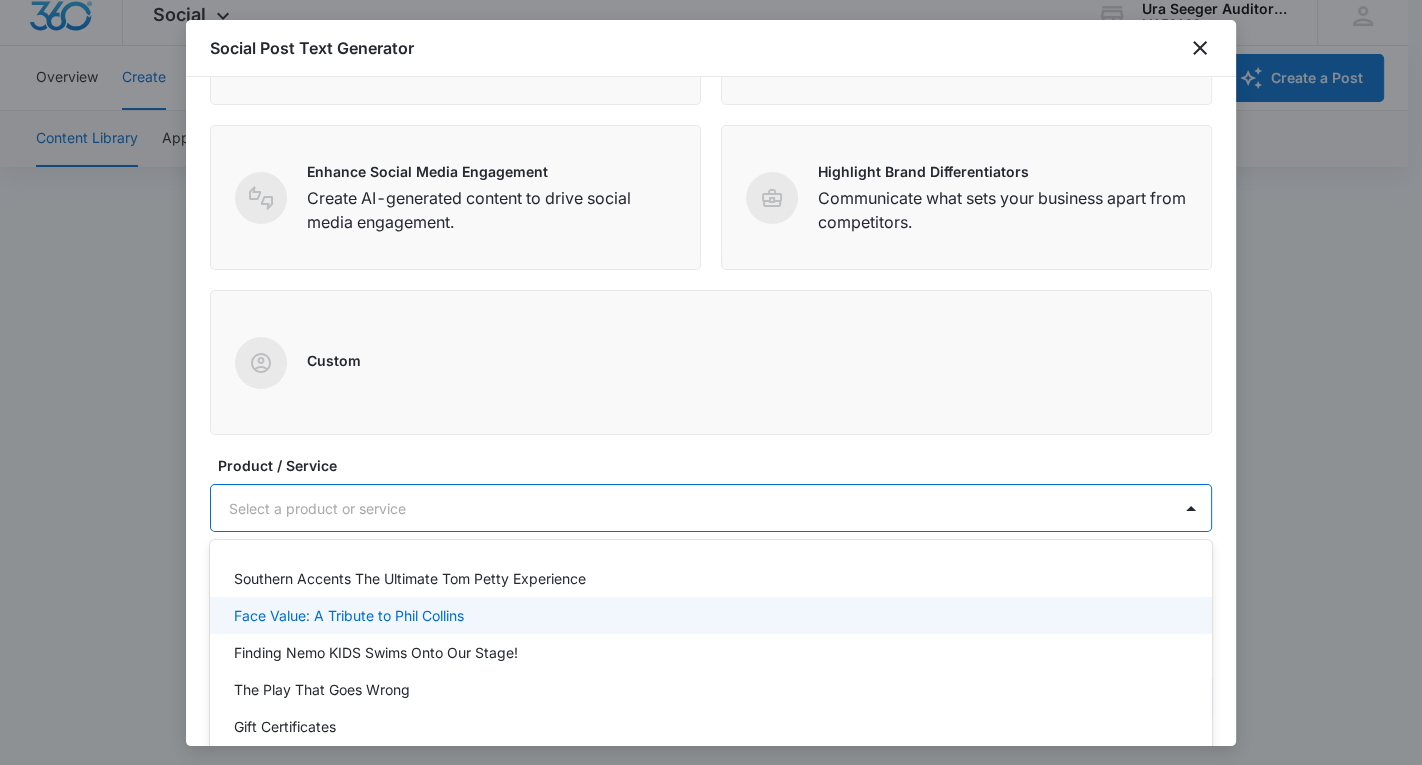click on "Face Value: A Tribute to Phil Collins" at bounding box center (349, 615) 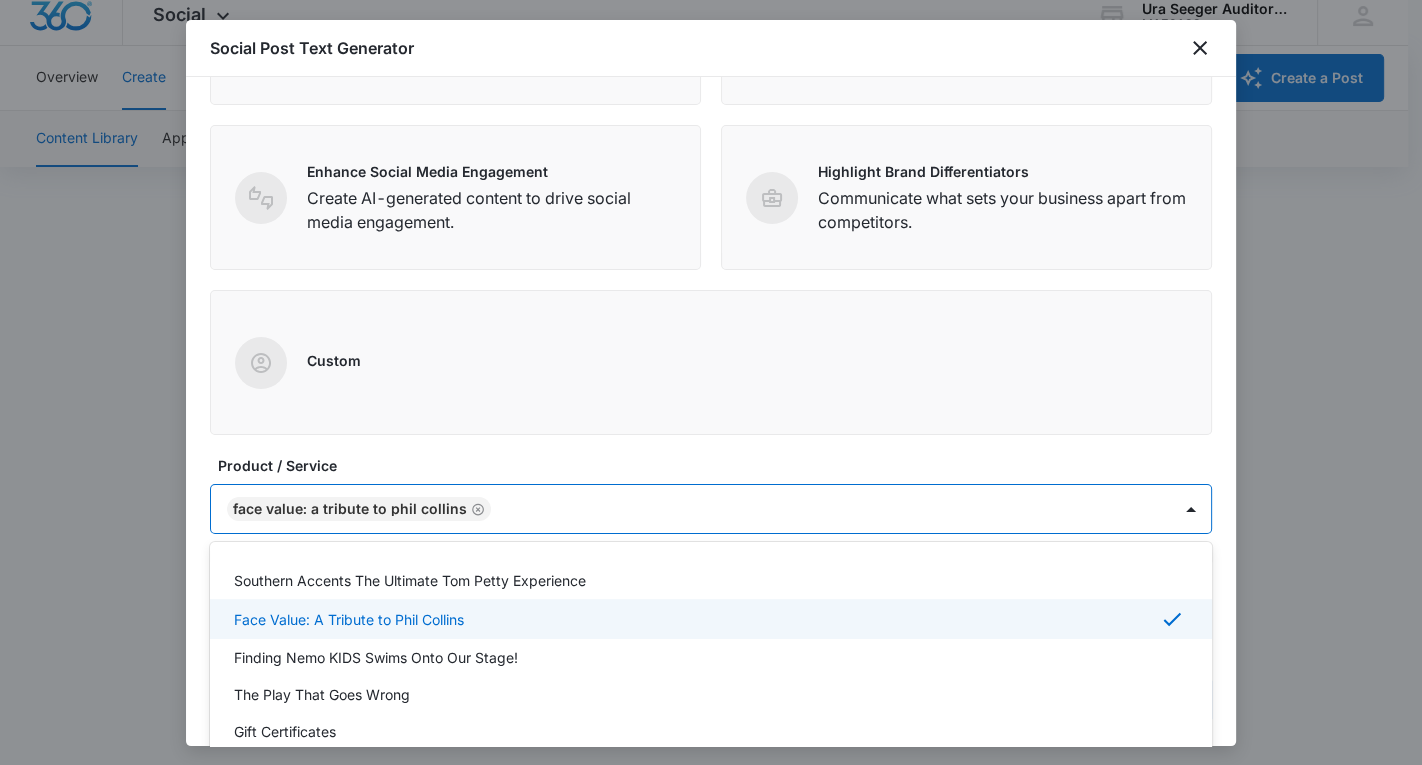 click on "Face Value: A Tribute to Phil Collins" at bounding box center (709, 619) 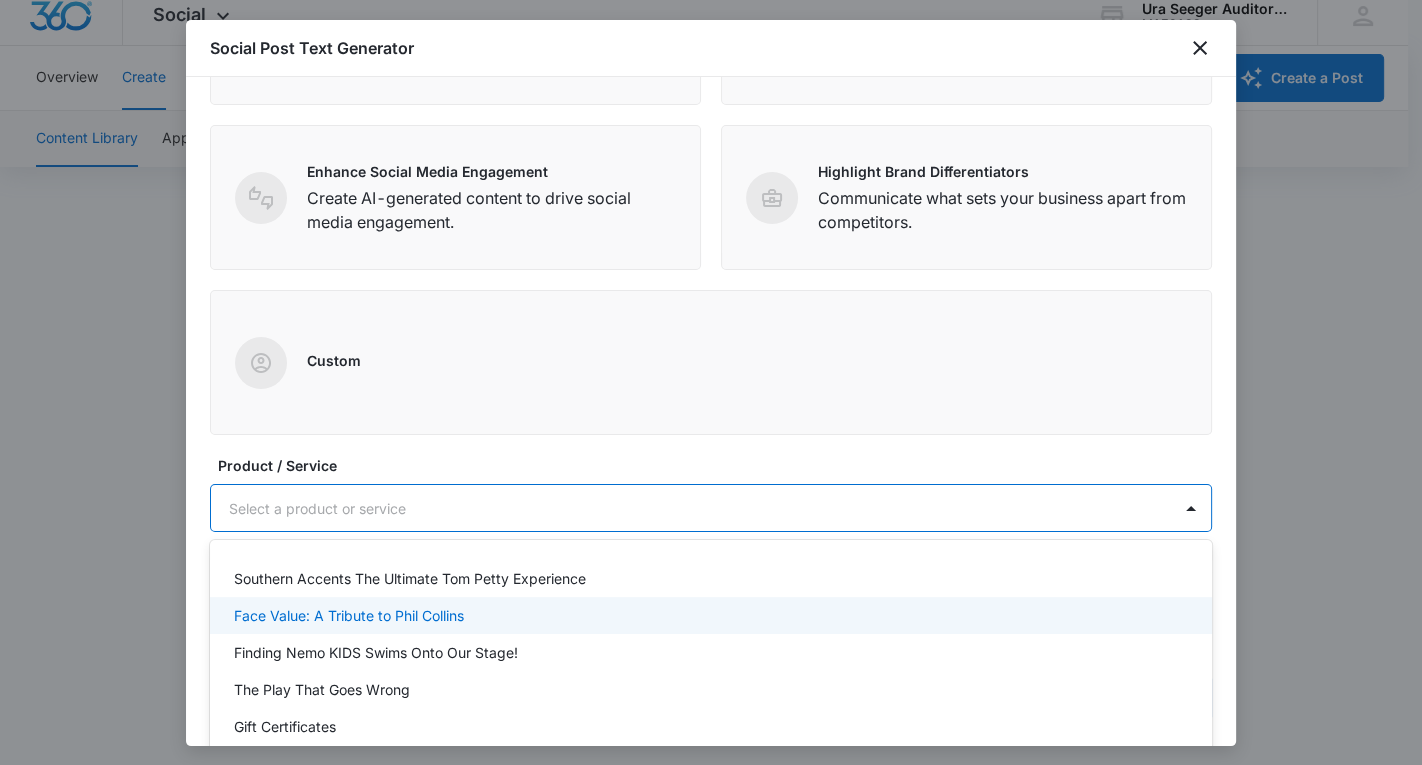 click on "Face Value: A Tribute to Phil Collins" at bounding box center [711, 615] 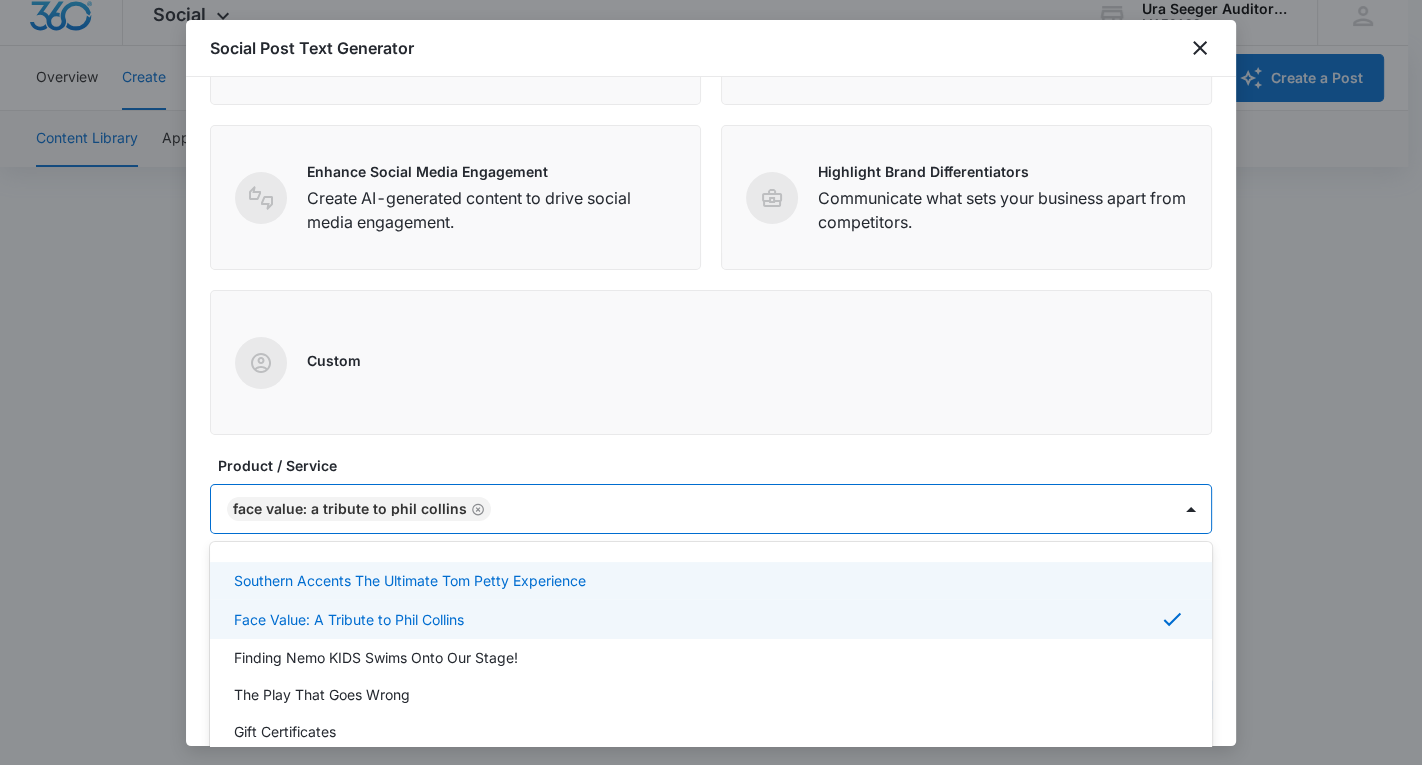 scroll, scrollTop: 592, scrollLeft: 0, axis: vertical 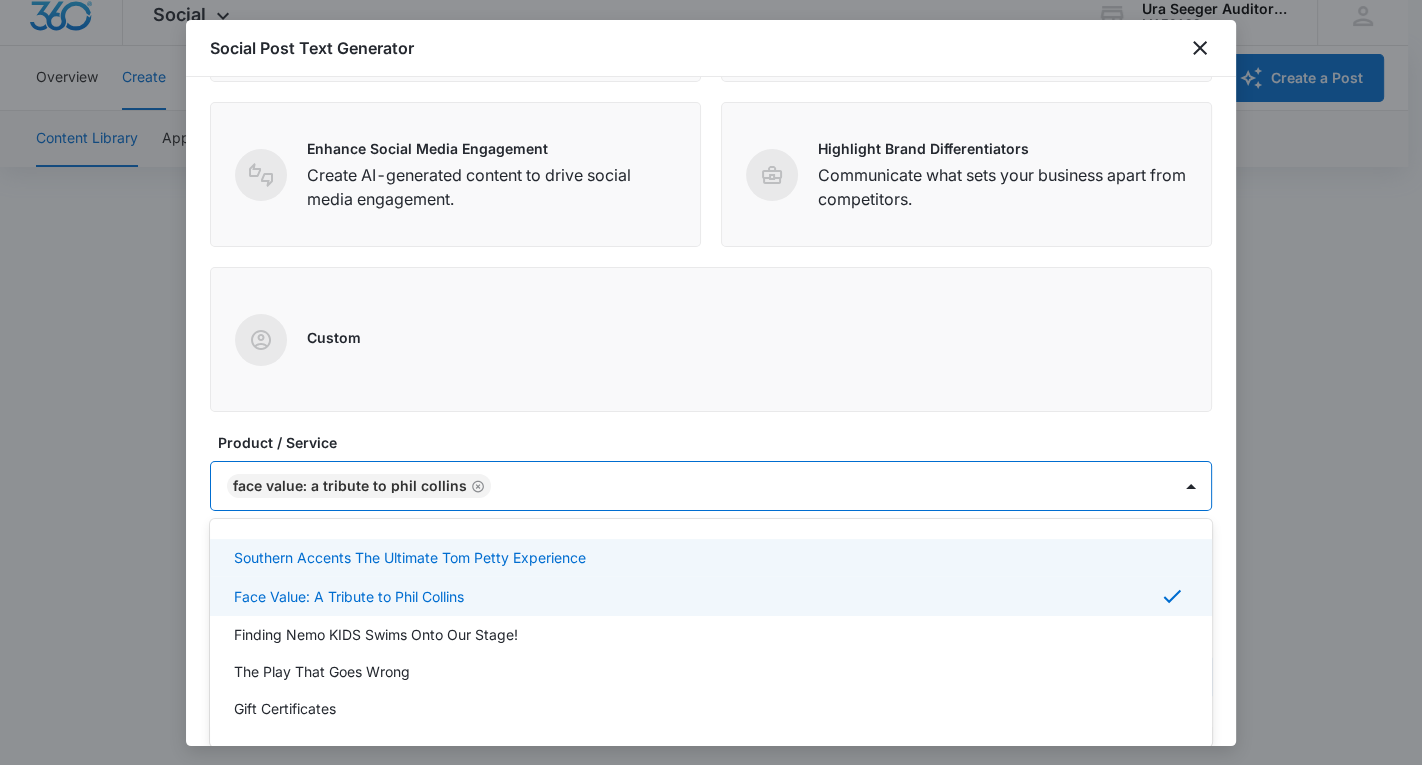 click on "Product / Service option Face Value: A Tribute to Phil Collins, selected. Southern Accents The Ultimate Tom Petty Experience, 1 of 5. 5 results available. Use Up and Down to choose options, press Enter to select the currently focused option, press Escape to exit the menu, press Tab to select the option and exit the menu. Face Value: A Tribute to Phil Collins Southern Accents The Ultimate Tom Petty Experience Face Value: A Tribute to Phil Collins Finding Nemo KIDS Swims Onto Our Stage! The Play That Goes Wrong Gift Certificates" at bounding box center (711, 471) 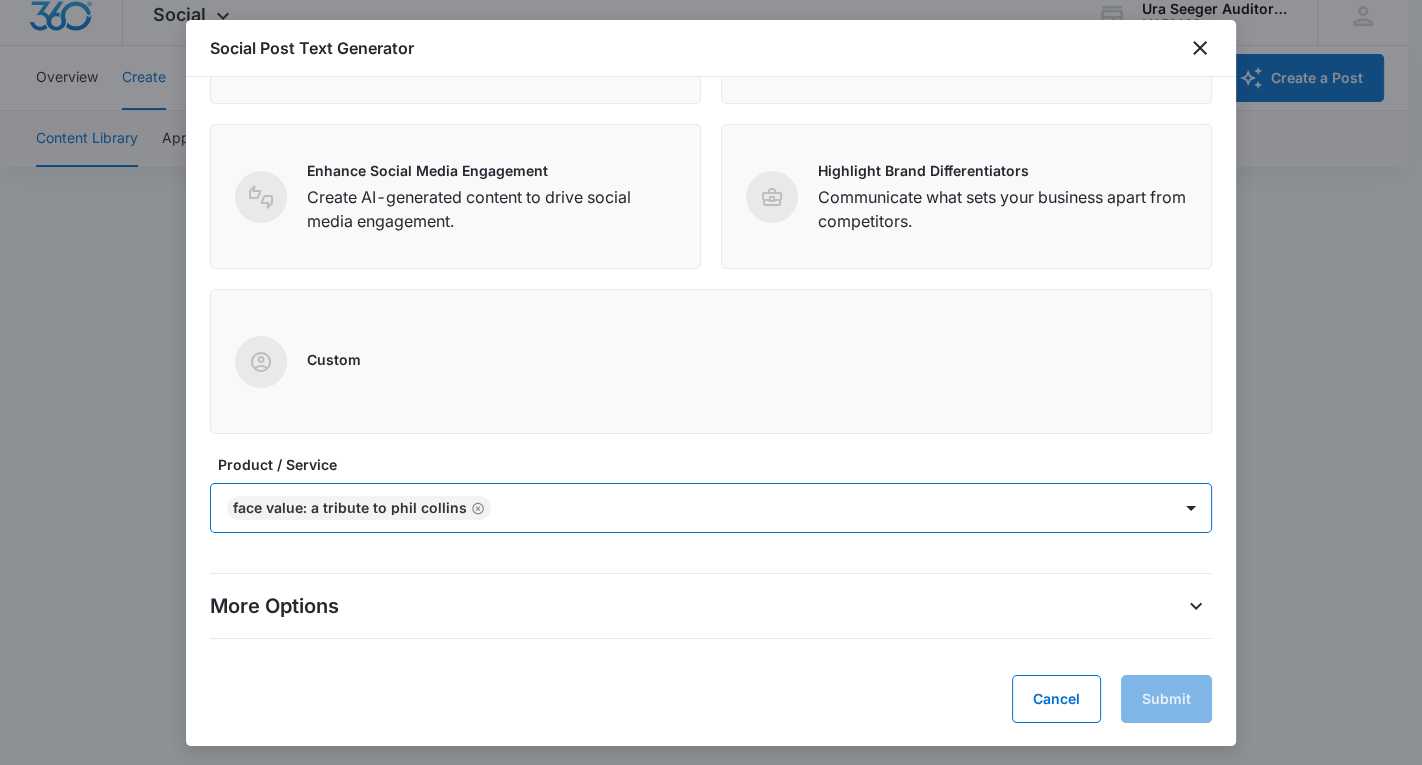 click on "More Options" at bounding box center (711, 606) 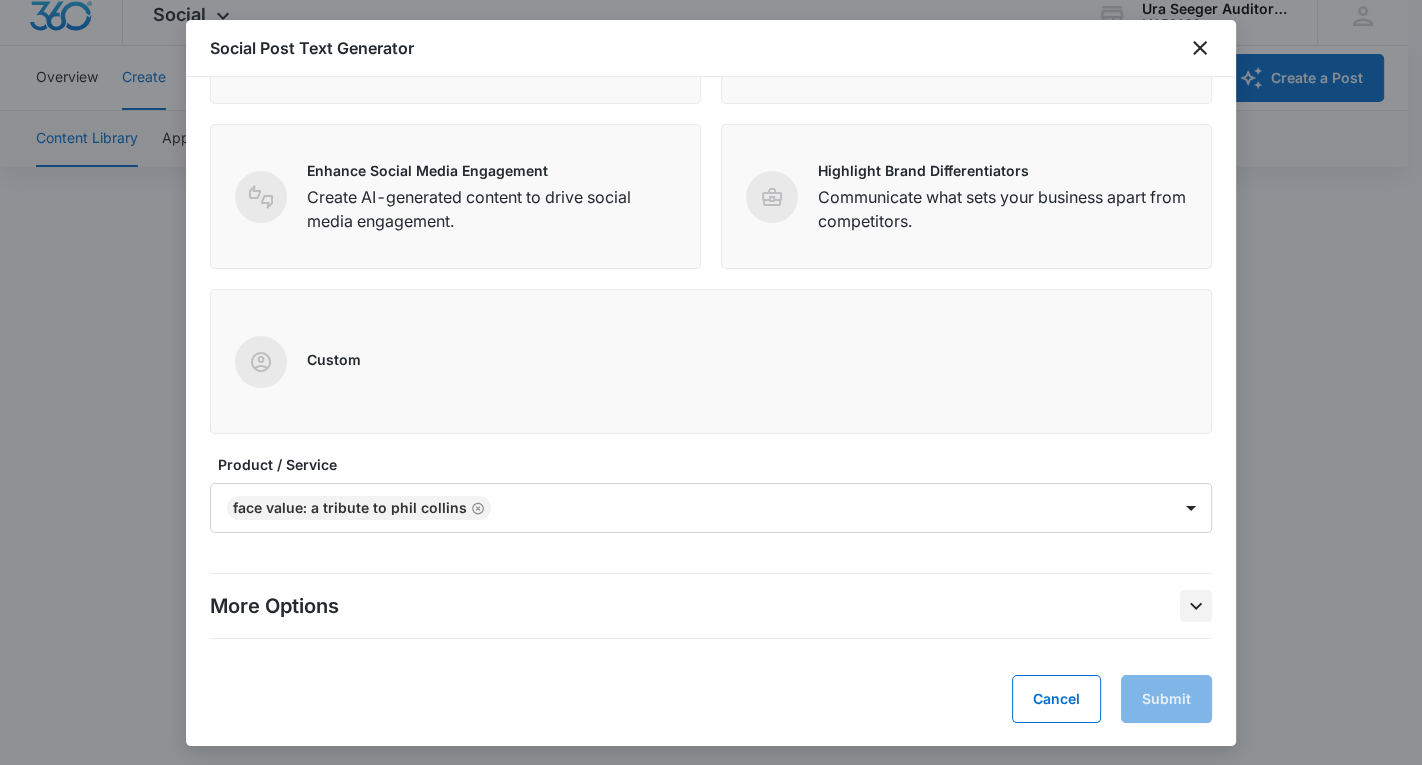 click 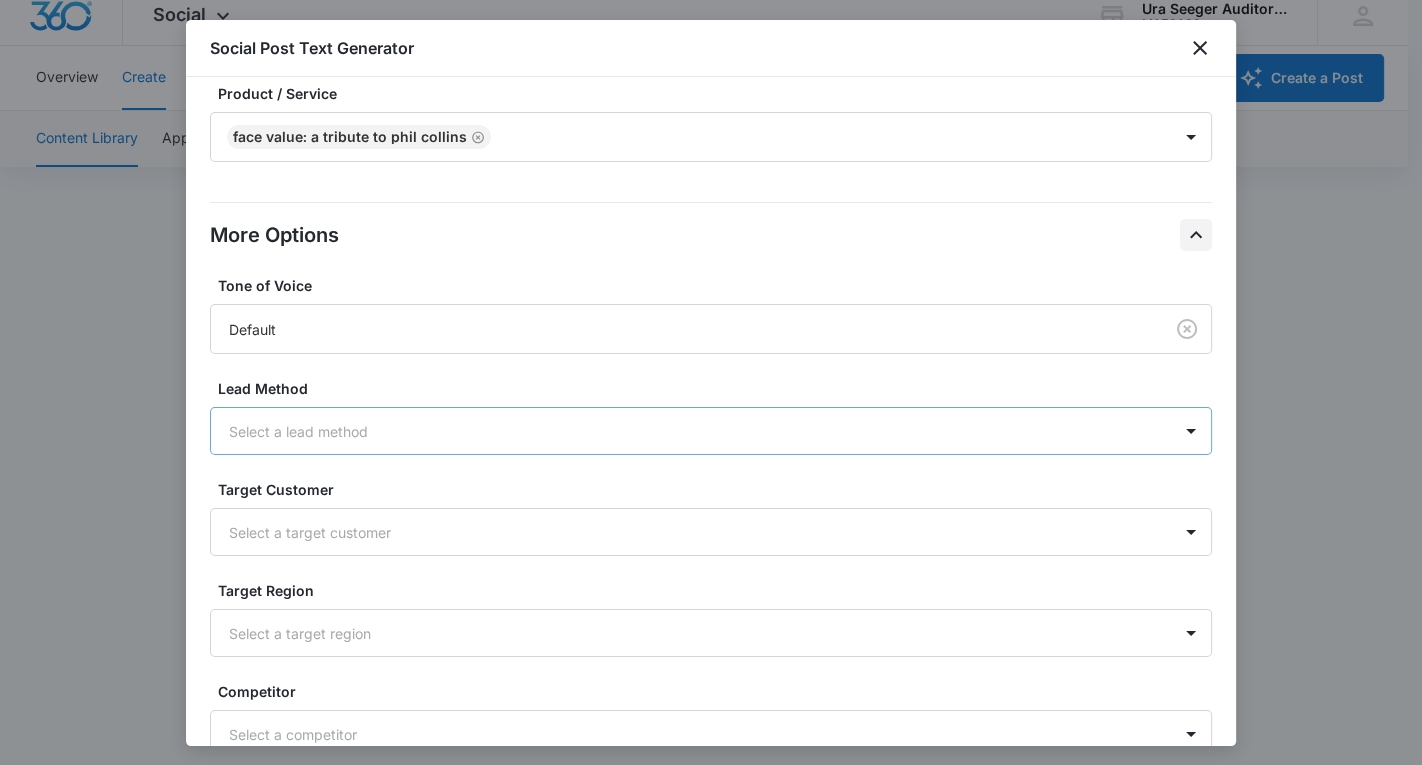 scroll, scrollTop: 866, scrollLeft: 0, axis: vertical 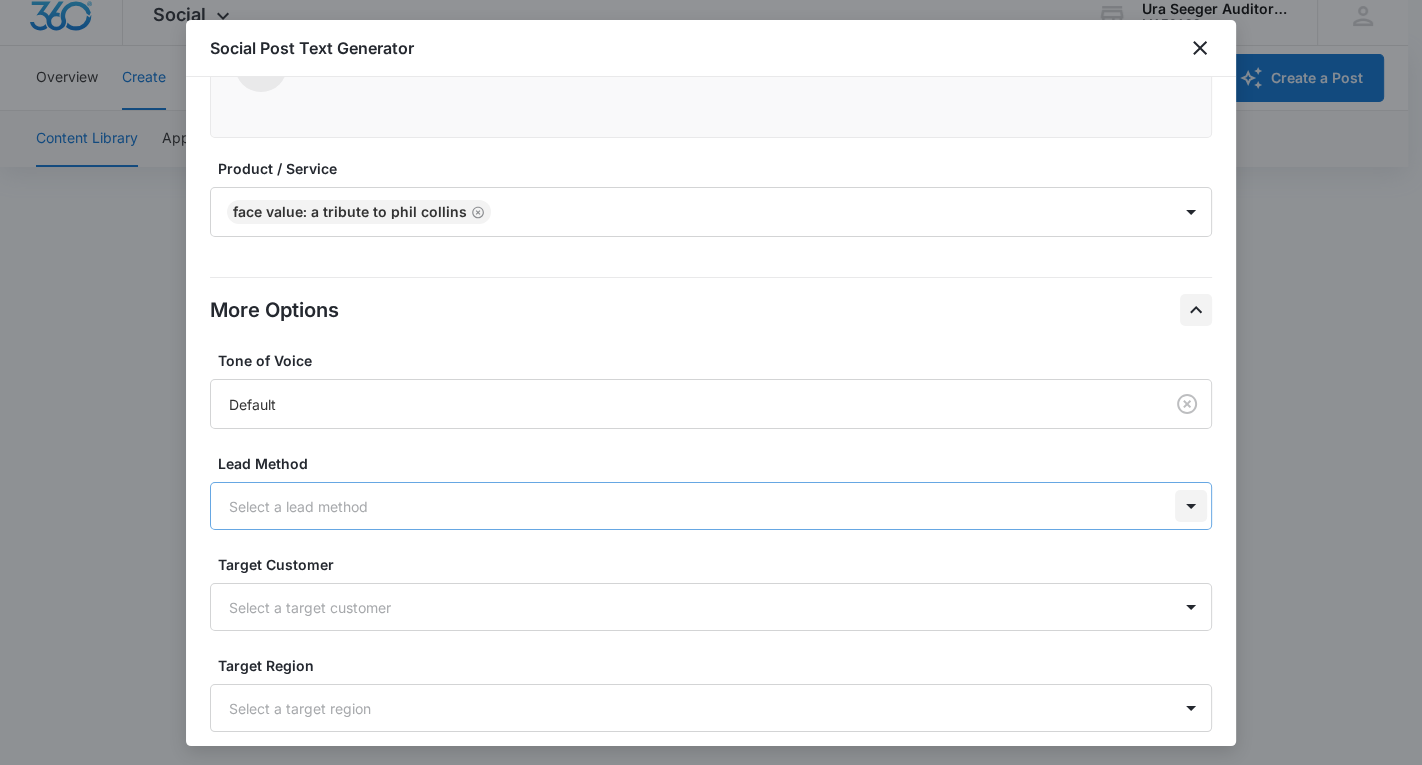 click at bounding box center (1191, 506) 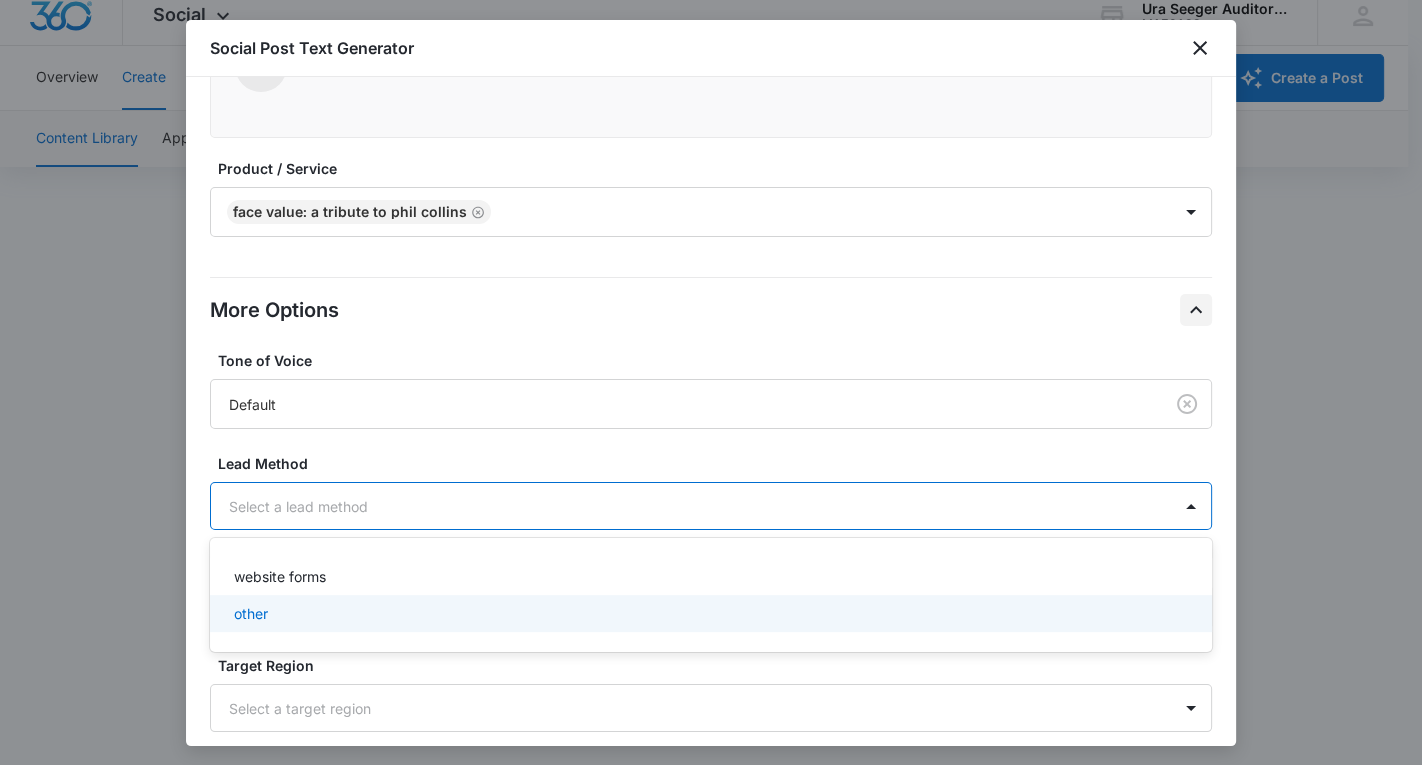 click on "other" at bounding box center [709, 613] 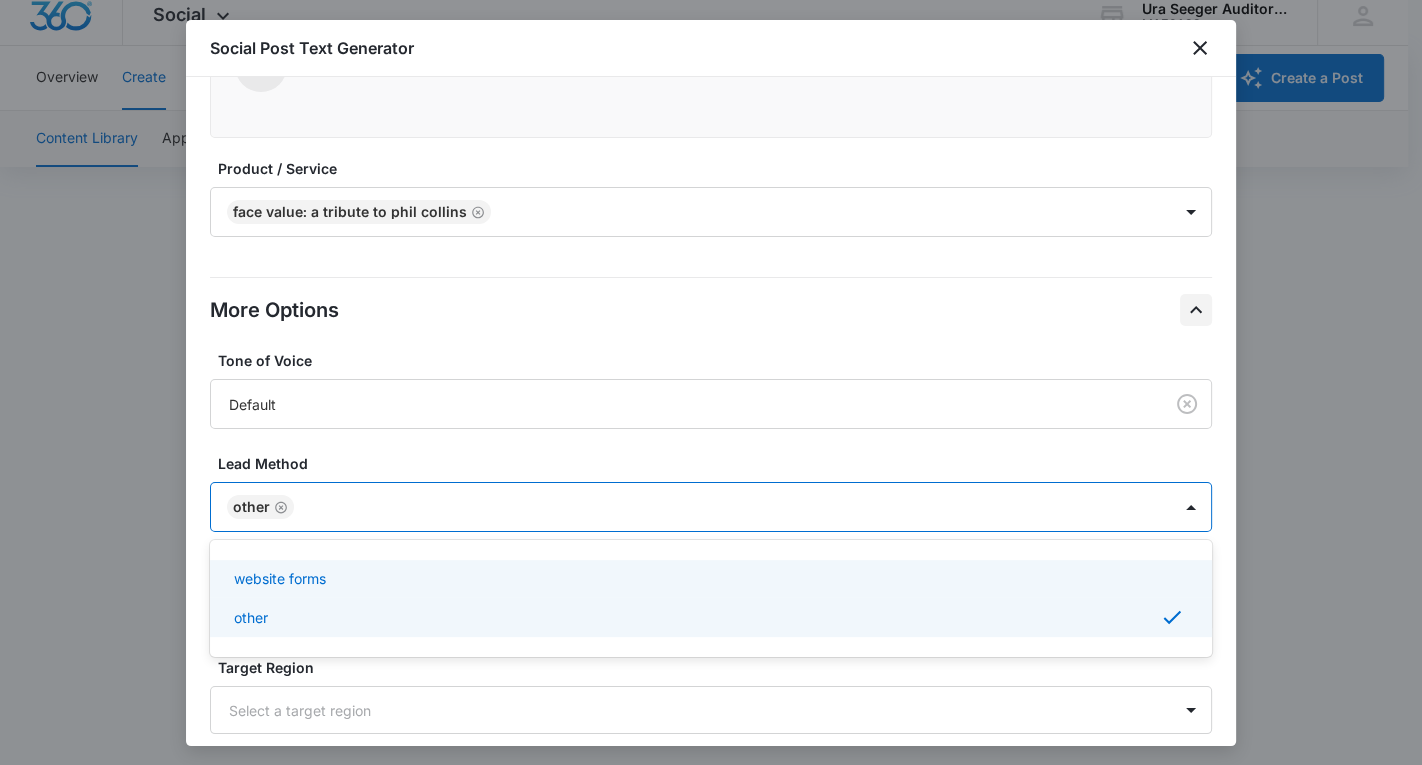 click at bounding box center (722, 507) 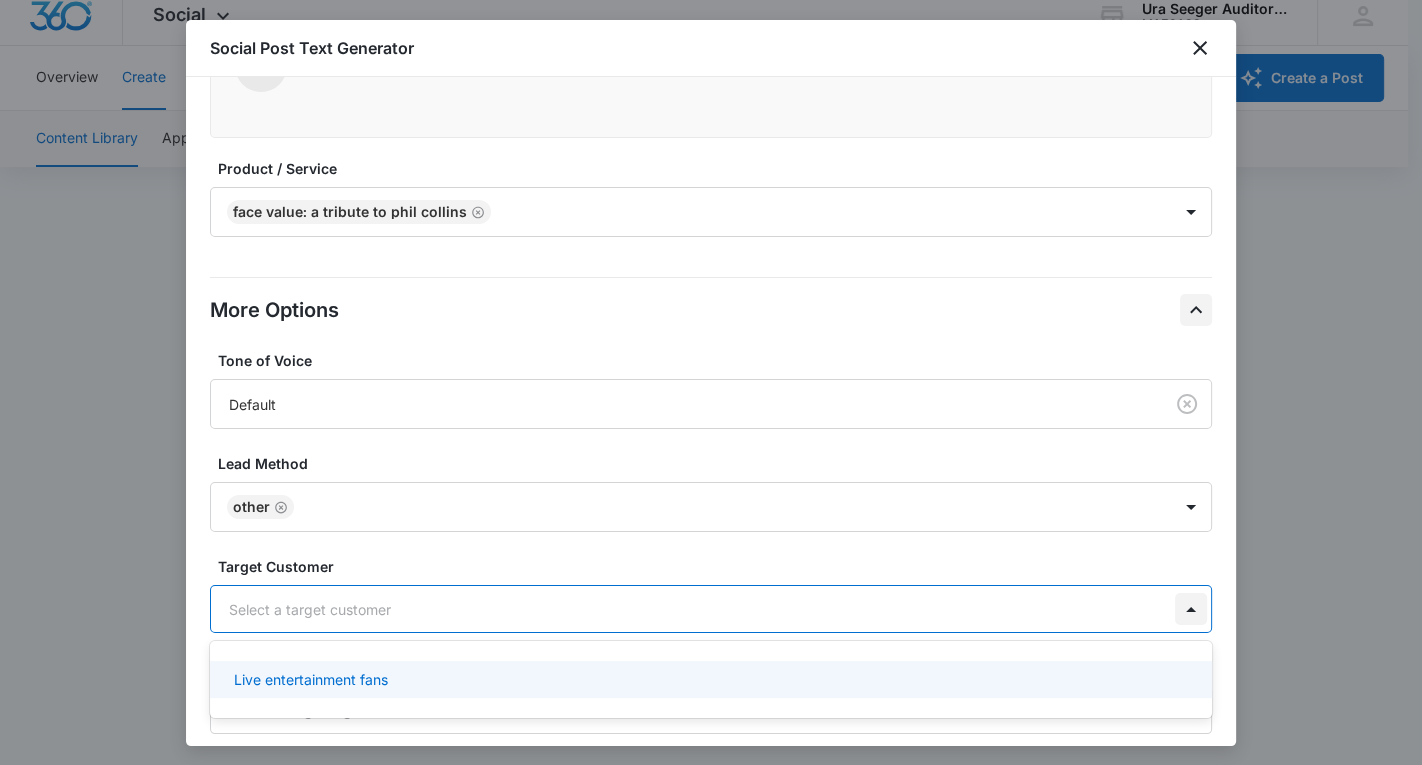 click at bounding box center [1191, 609] 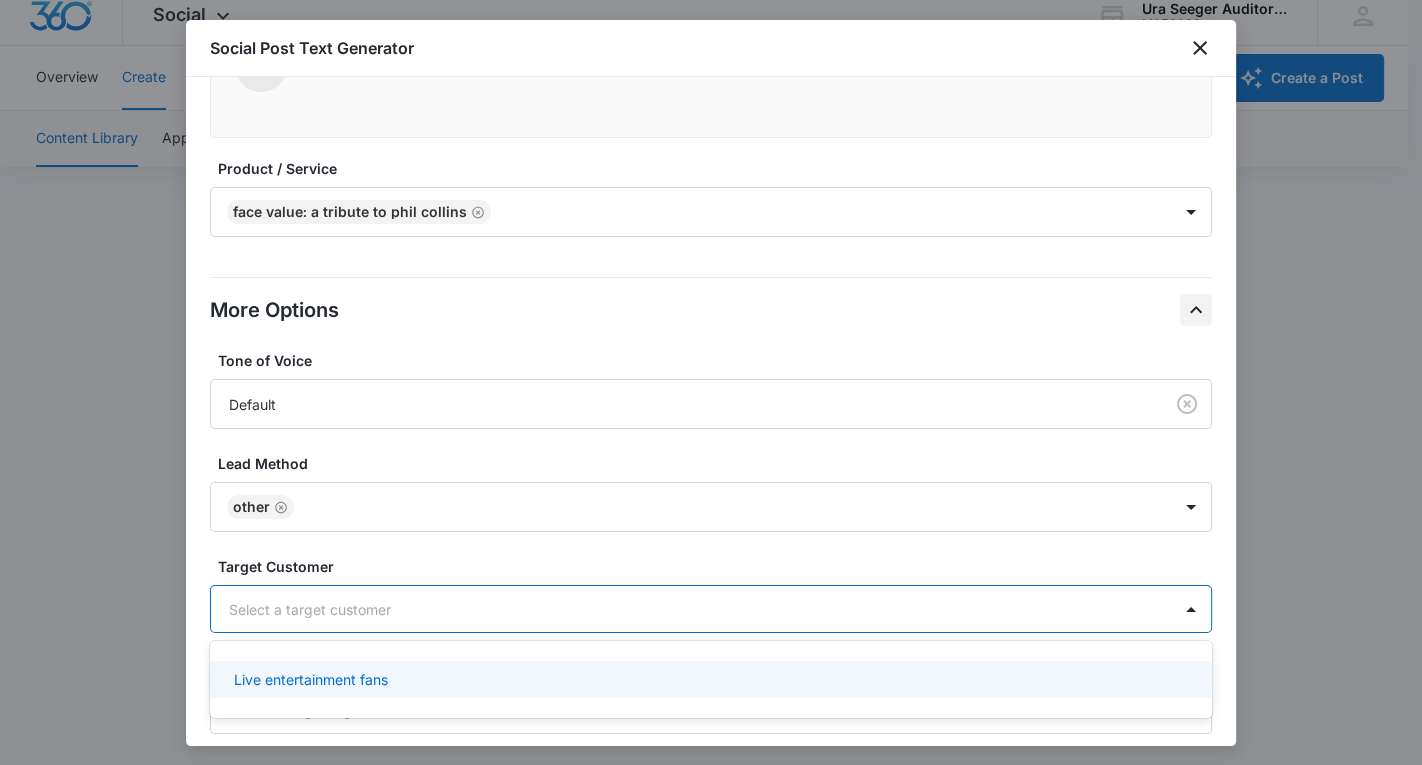 click on "Live entertainment fans" at bounding box center [311, 679] 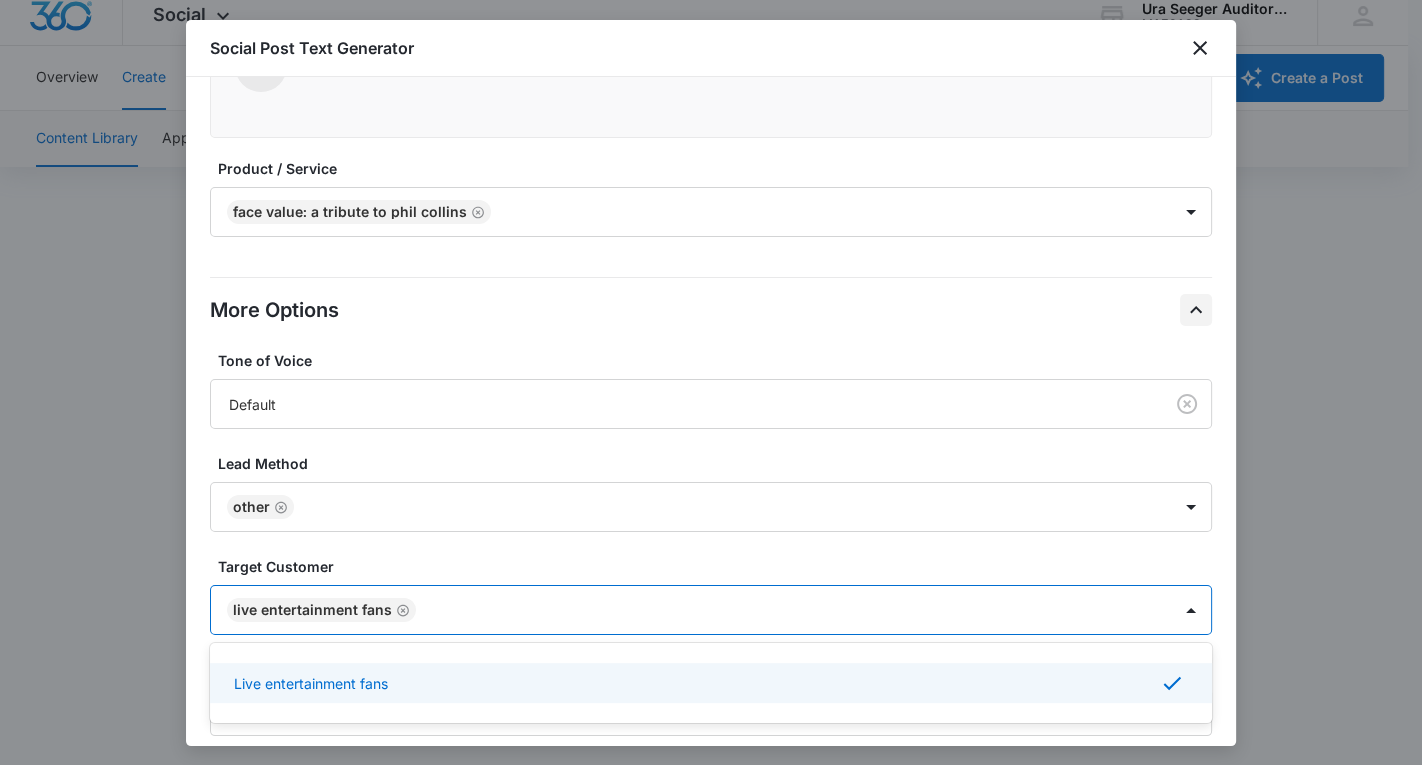 click at bounding box center [783, 610] 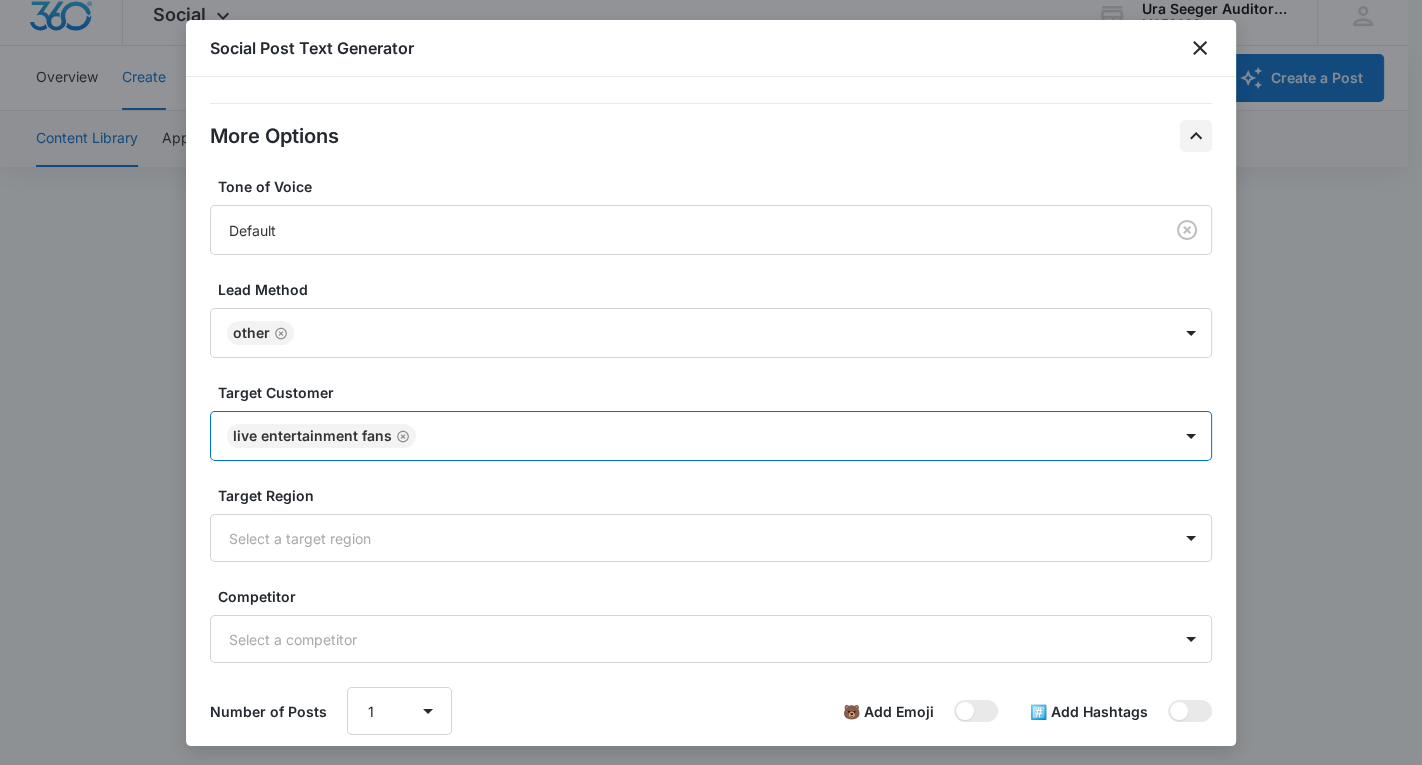 scroll, scrollTop: 1153, scrollLeft: 0, axis: vertical 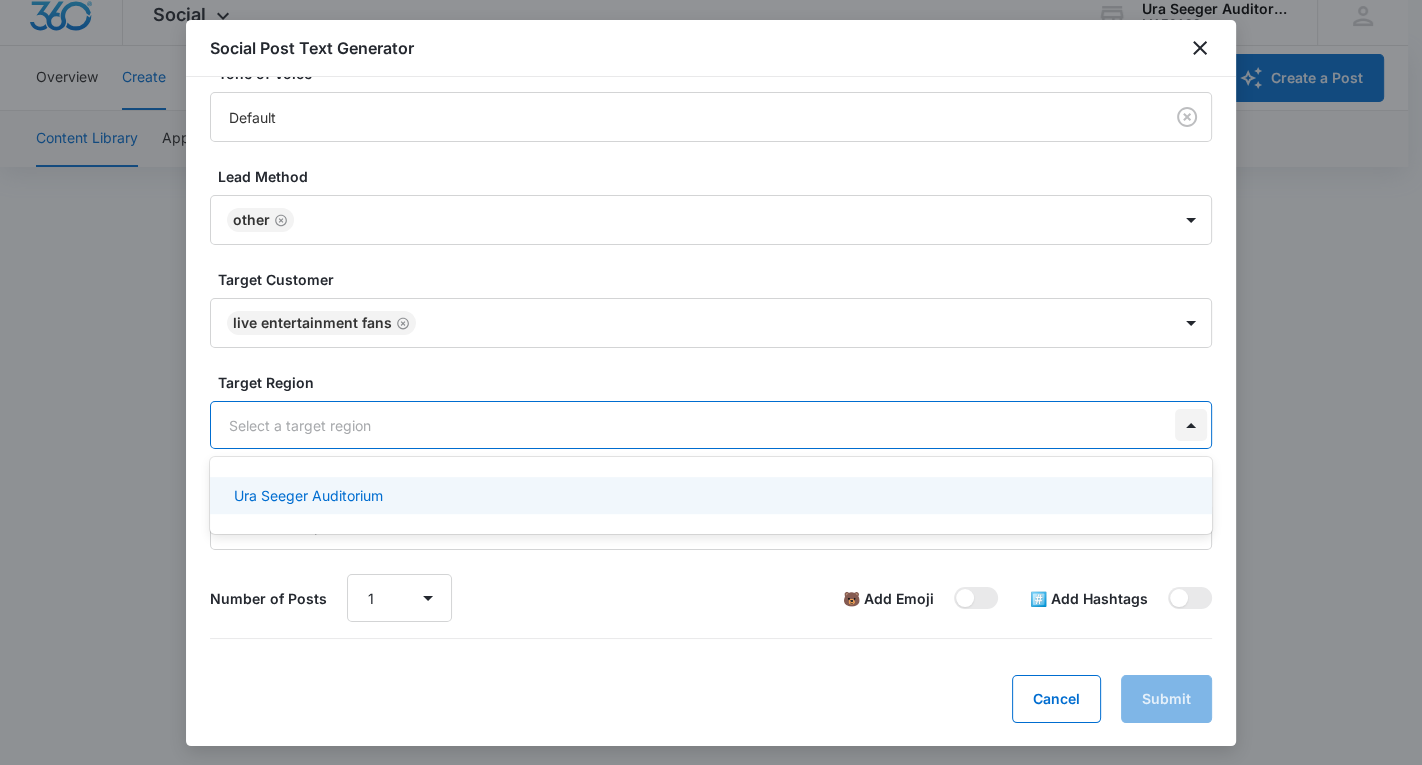 click at bounding box center (1191, 425) 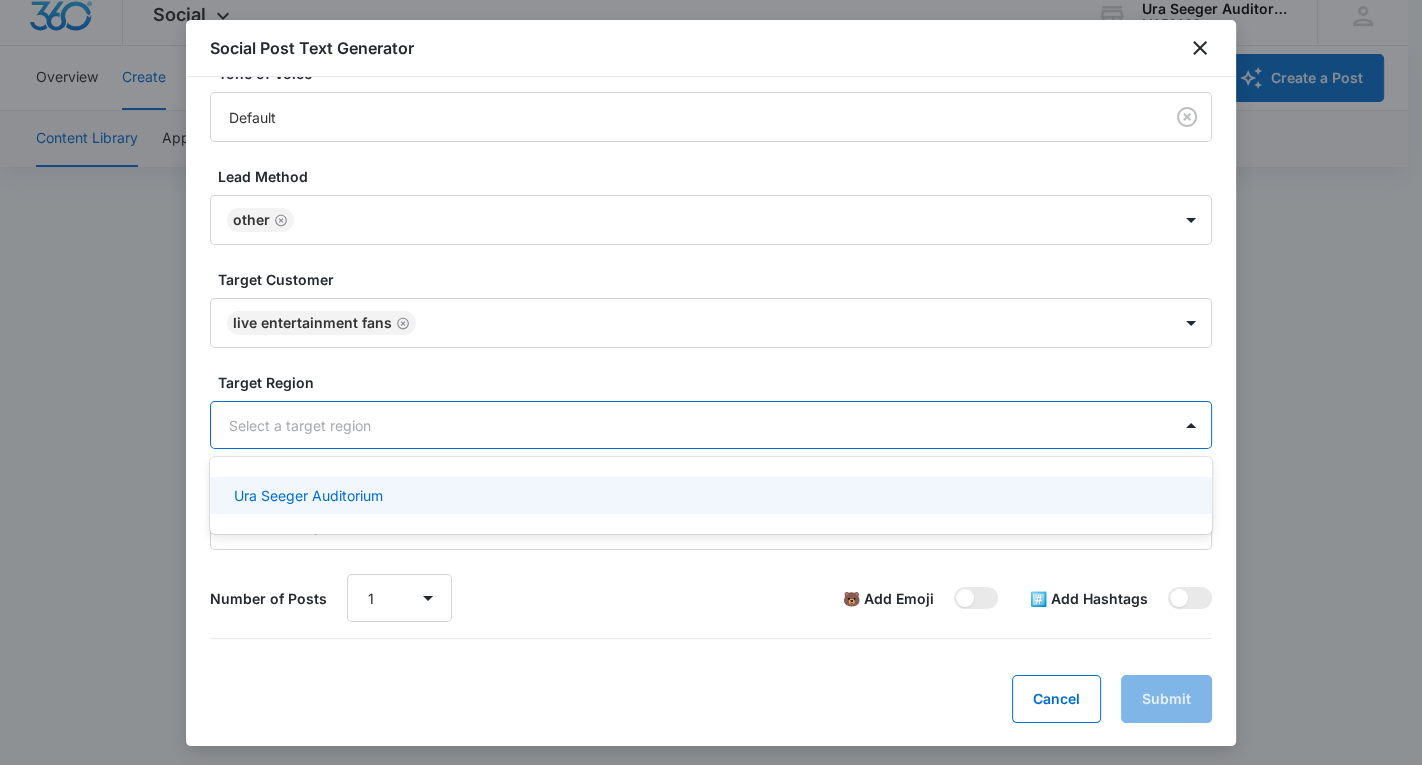 click at bounding box center (687, 425) 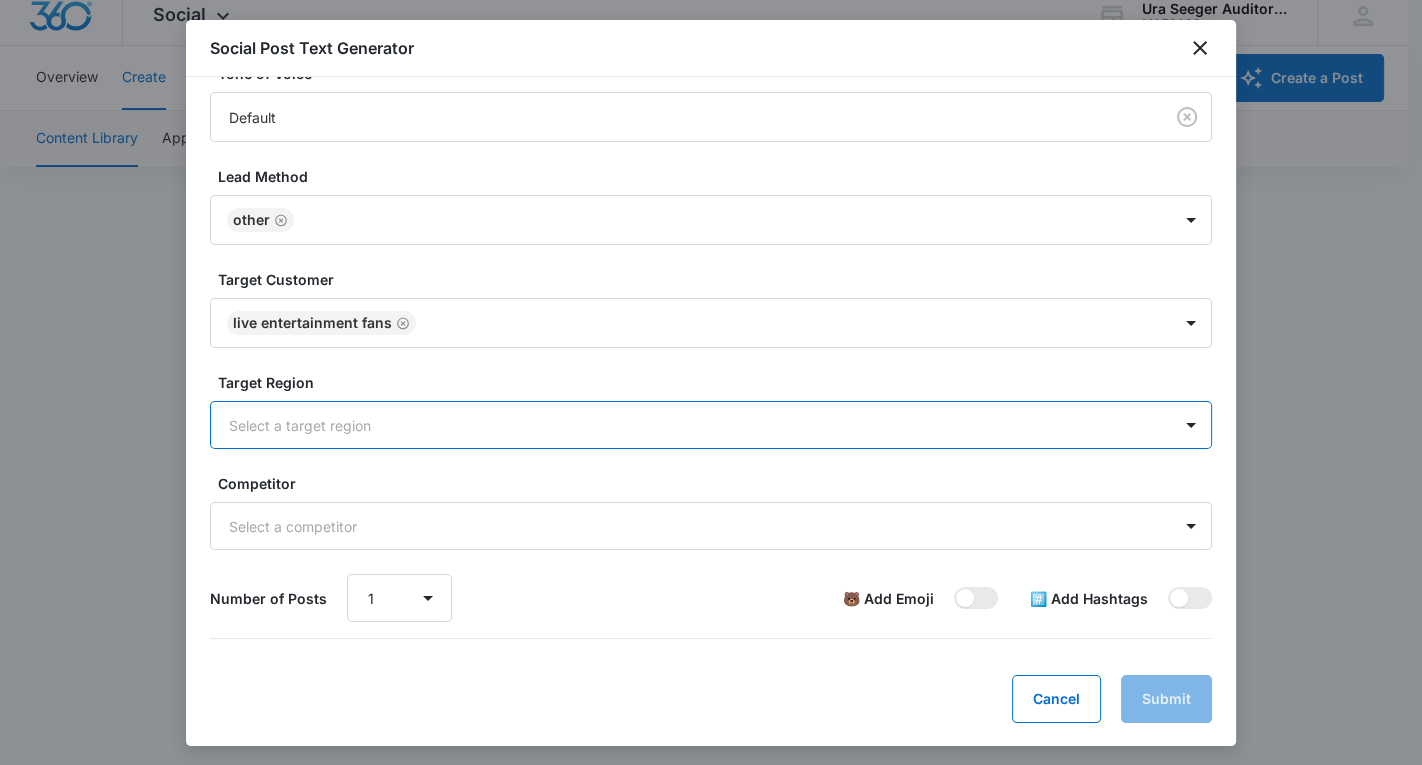 click at bounding box center [687, 425] 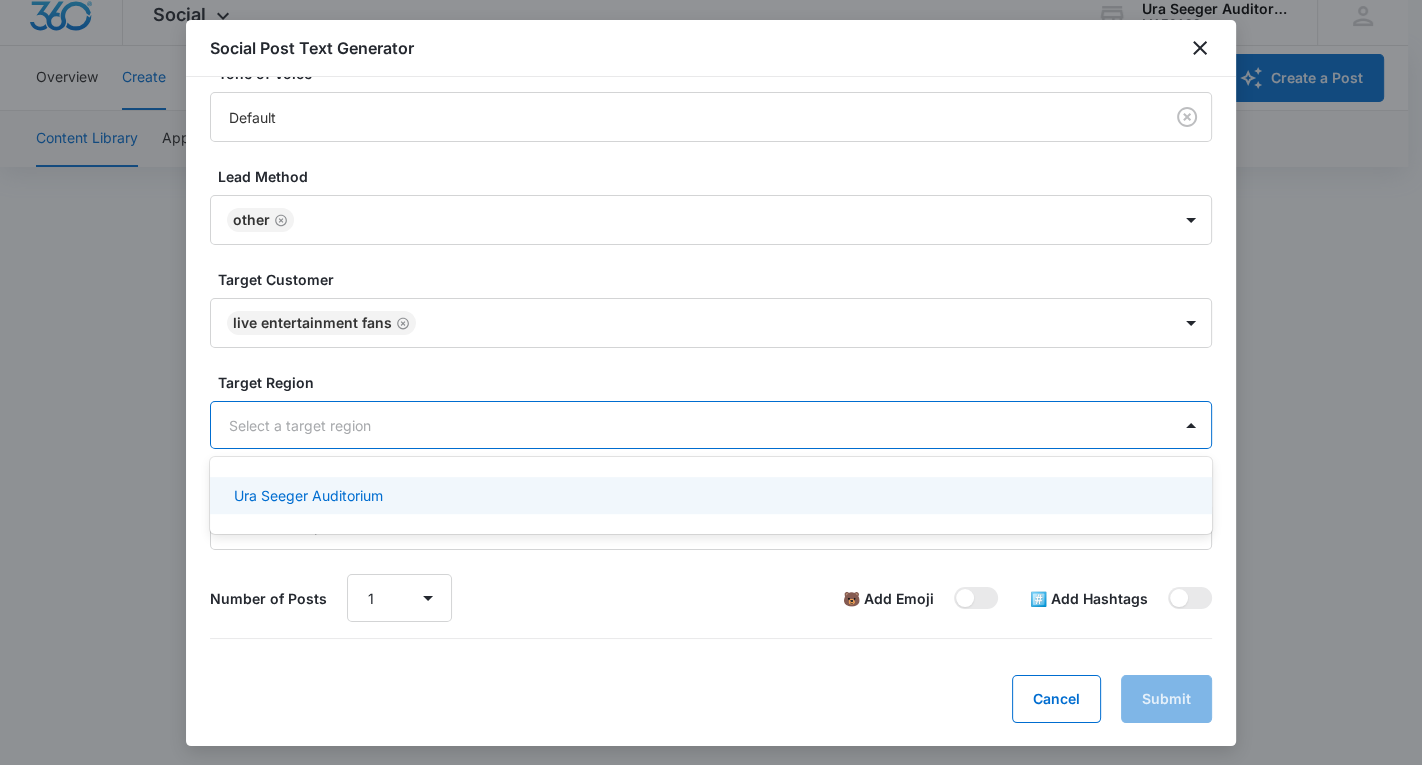 click on "Ura Seeger Auditorium" at bounding box center [709, 495] 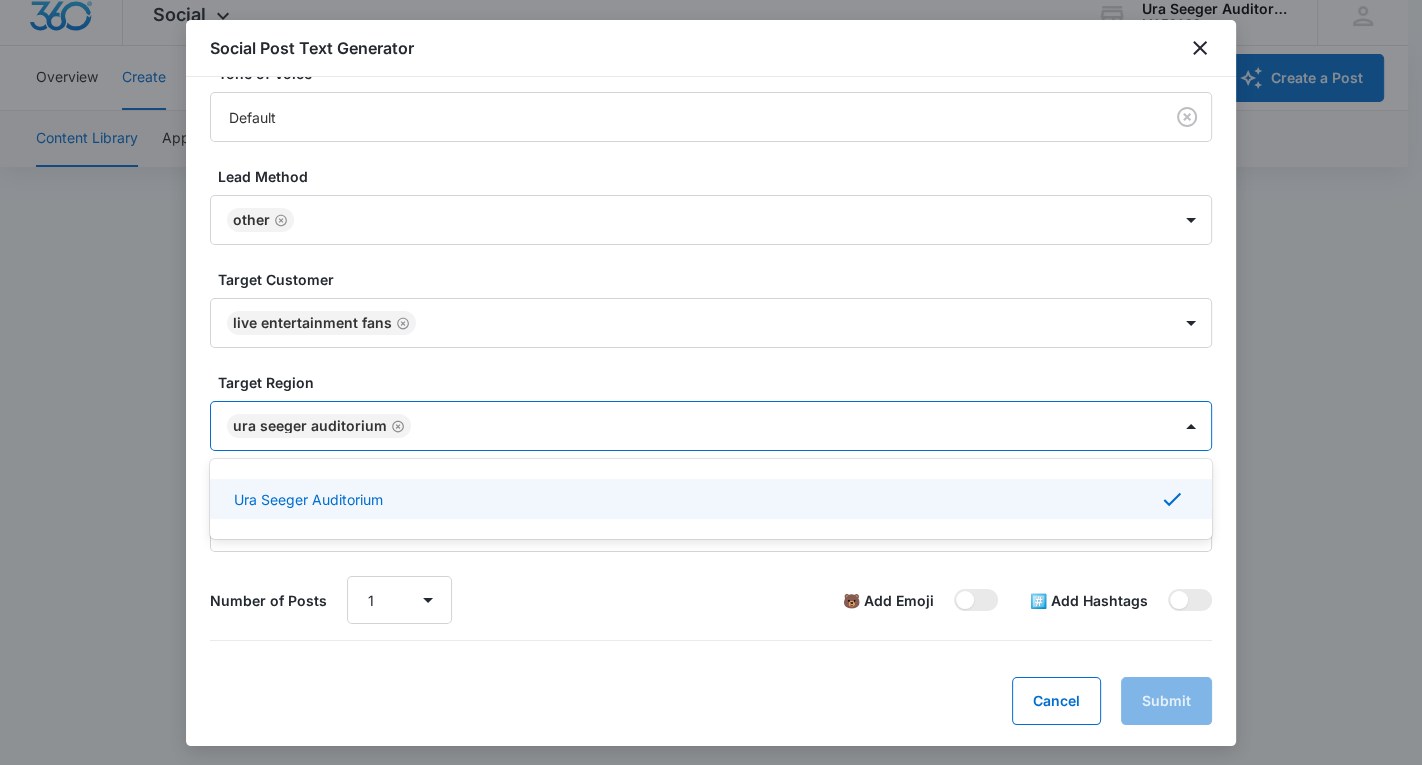 click at bounding box center [781, 426] 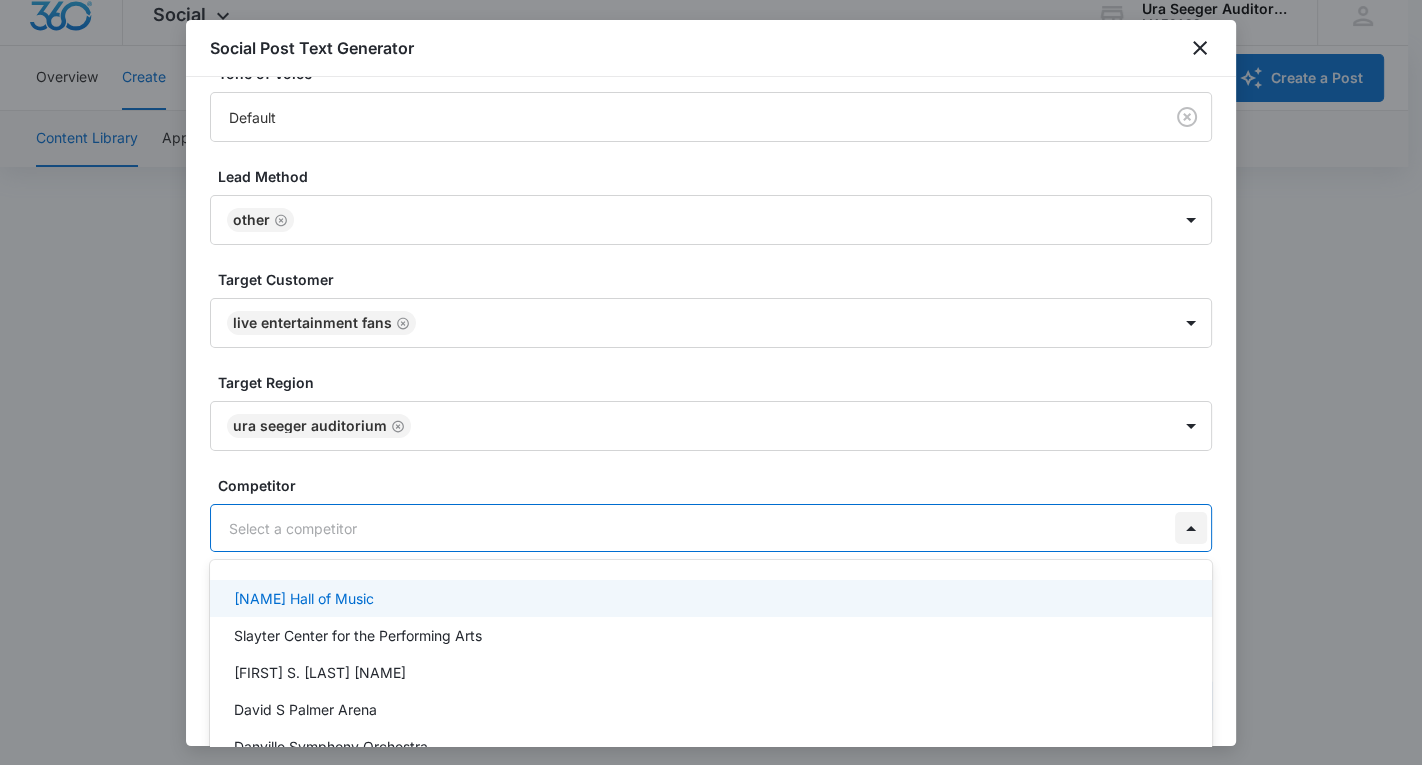 click at bounding box center (1191, 528) 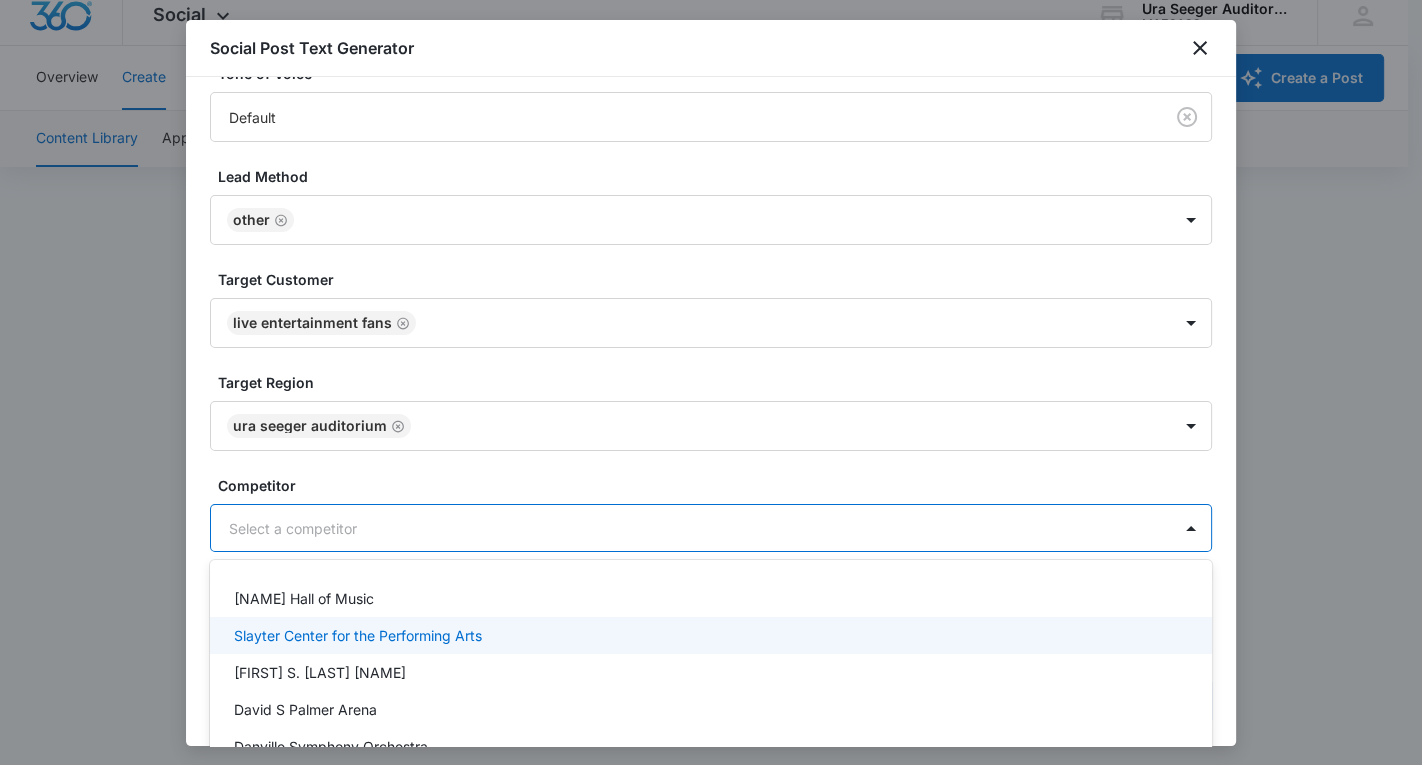 scroll, scrollTop: 9, scrollLeft: 0, axis: vertical 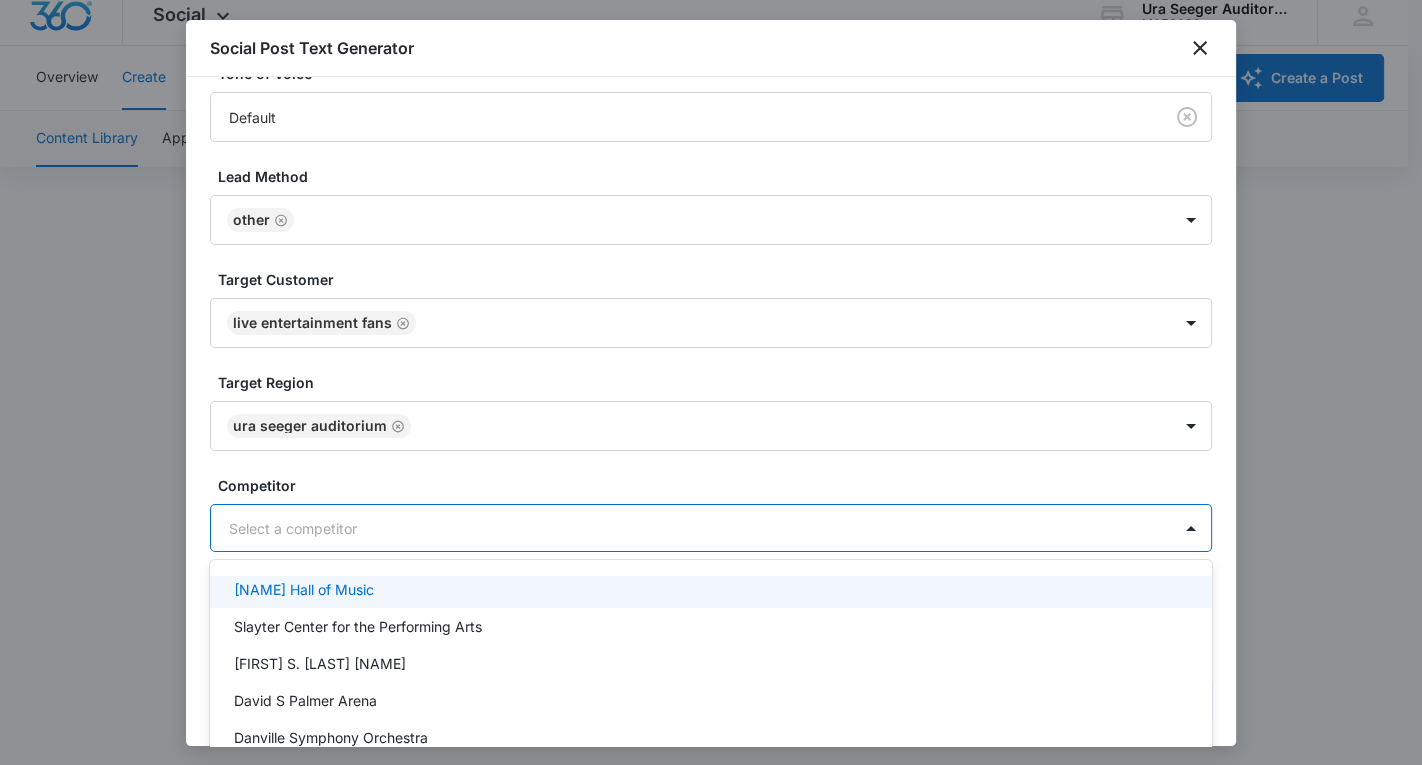 click on "[NAME] Hall of Music" at bounding box center (709, 589) 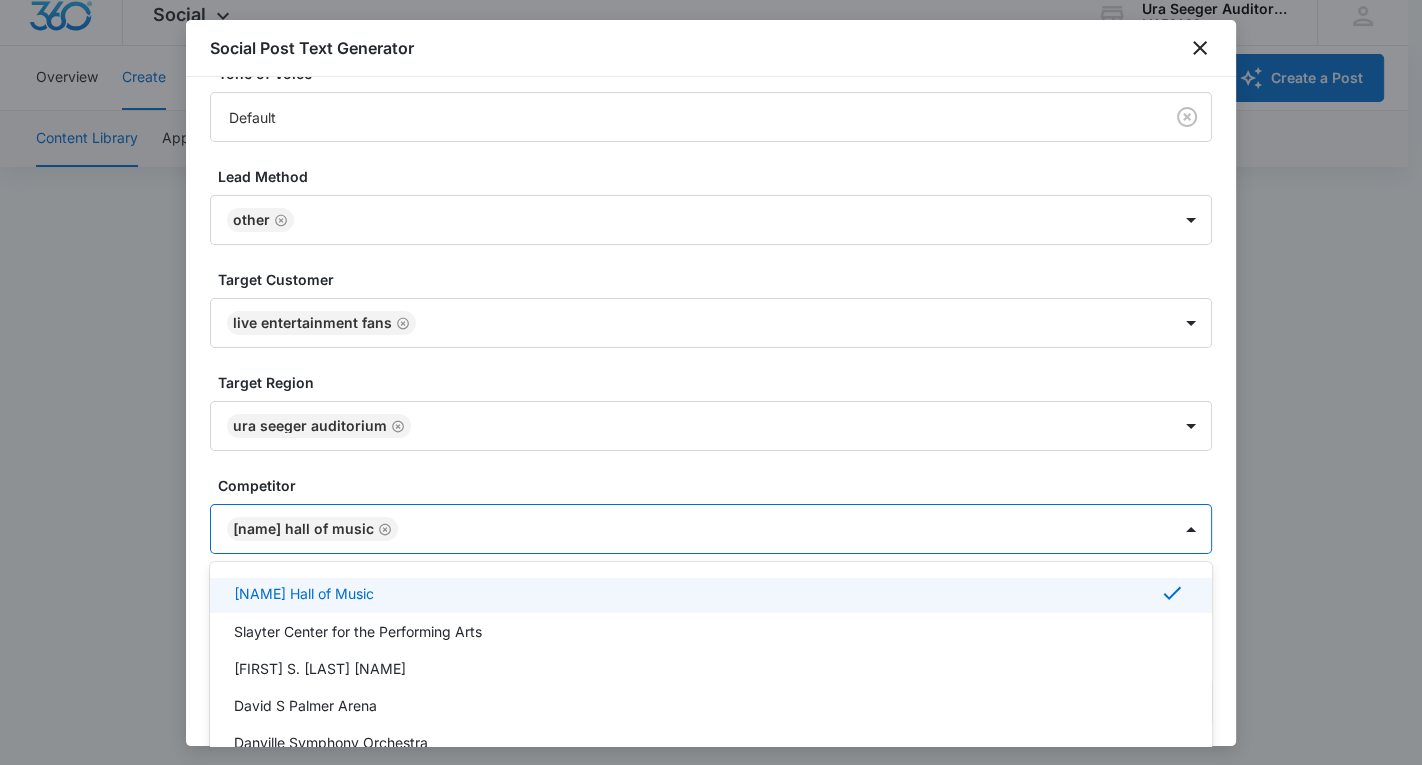 click at bounding box center [774, 529] 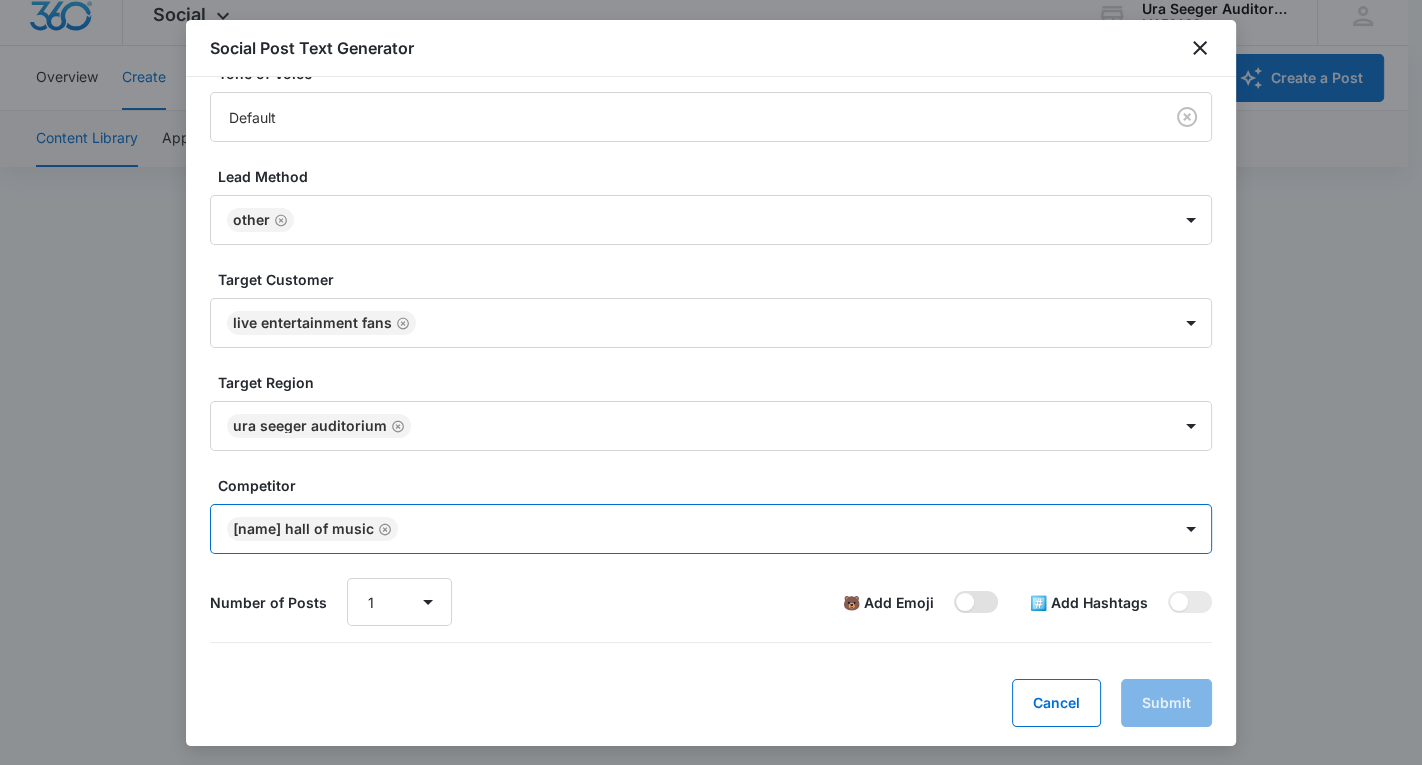 click at bounding box center [965, 602] 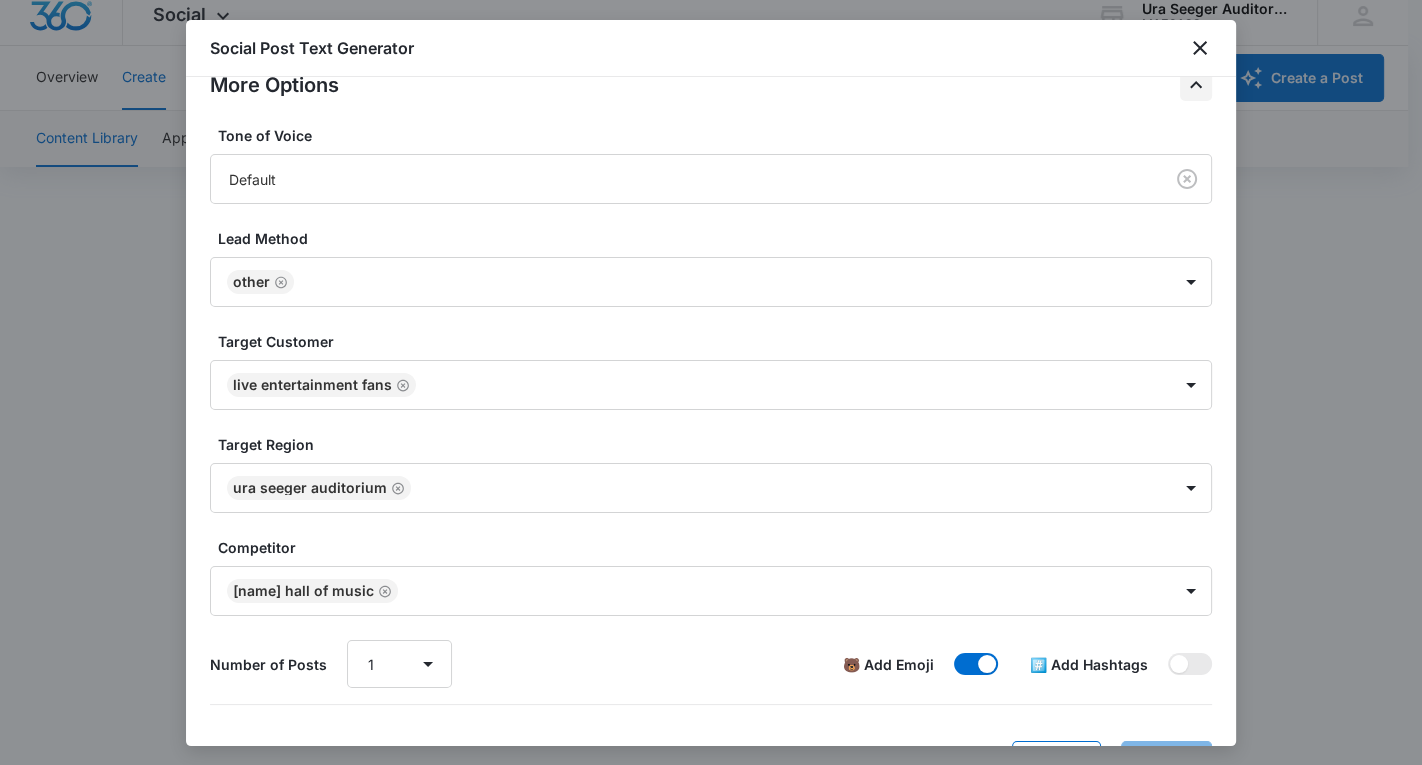scroll, scrollTop: 1157, scrollLeft: 0, axis: vertical 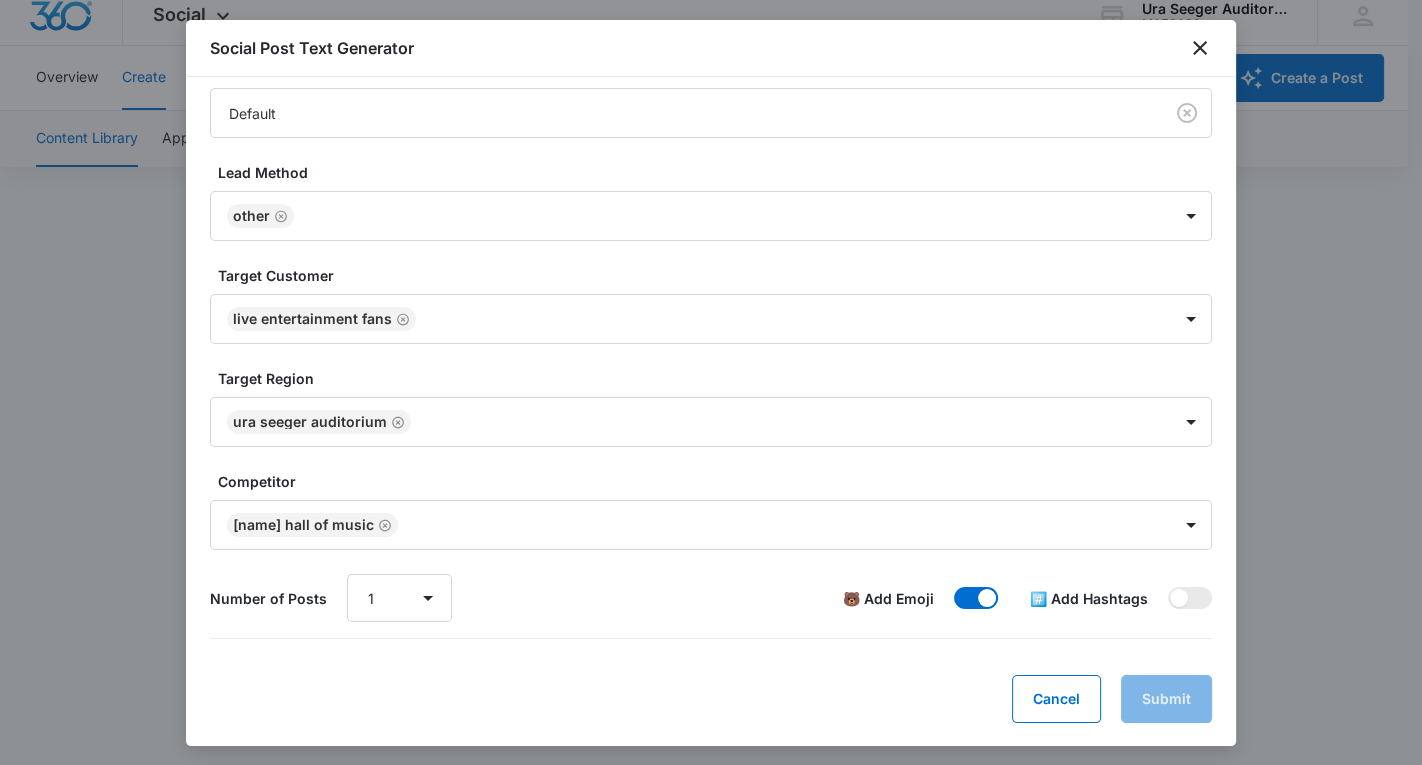 click on "Cancel Submit" at bounding box center (711, 699) 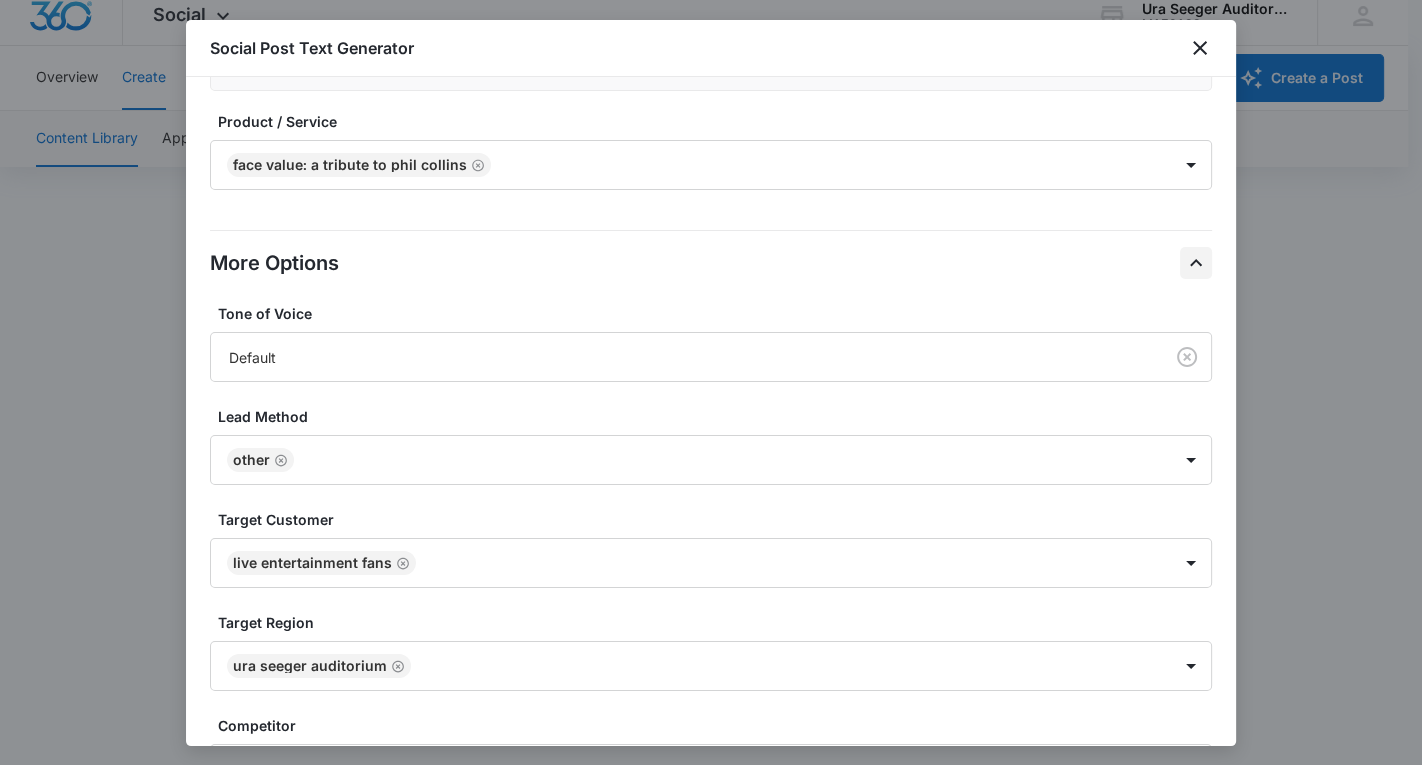 scroll, scrollTop: 910, scrollLeft: 0, axis: vertical 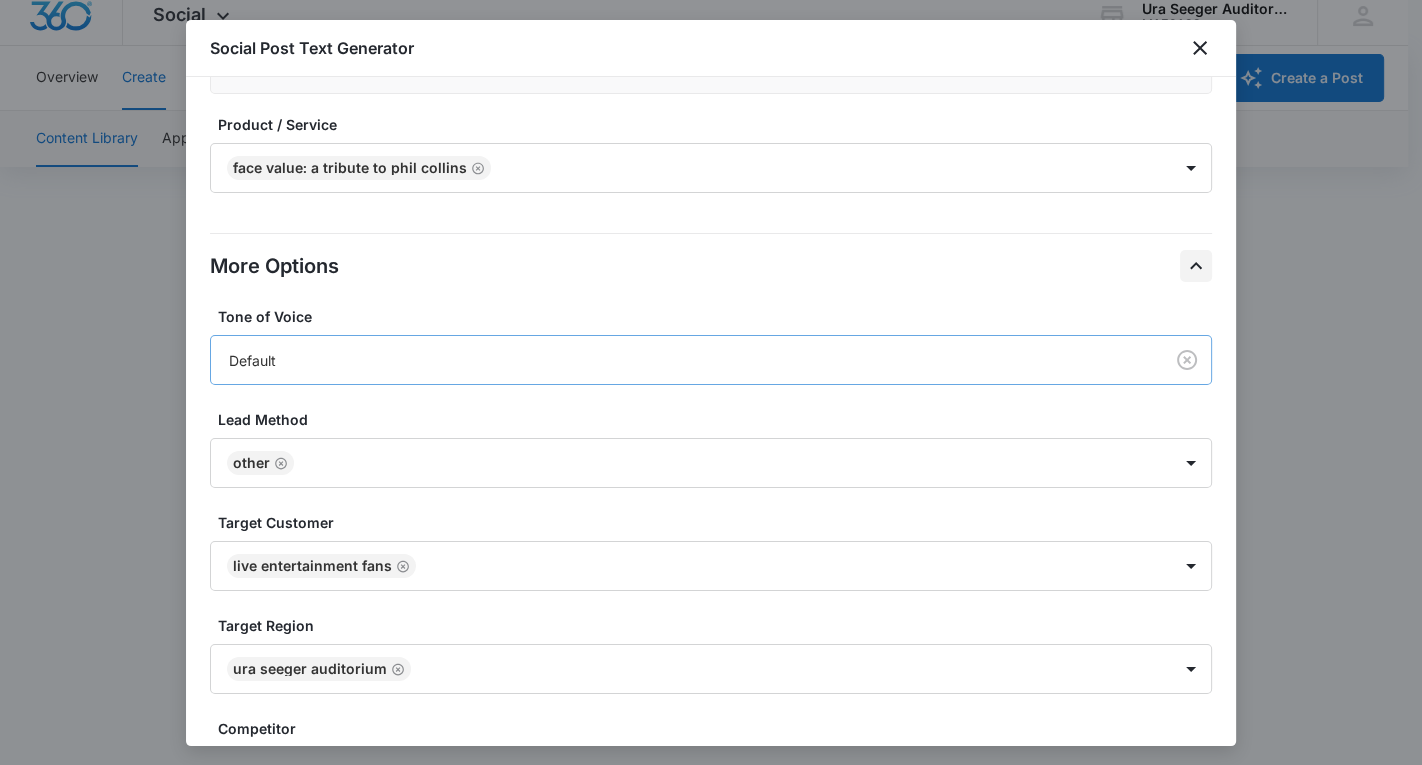 click on "Default" at bounding box center (683, 360) 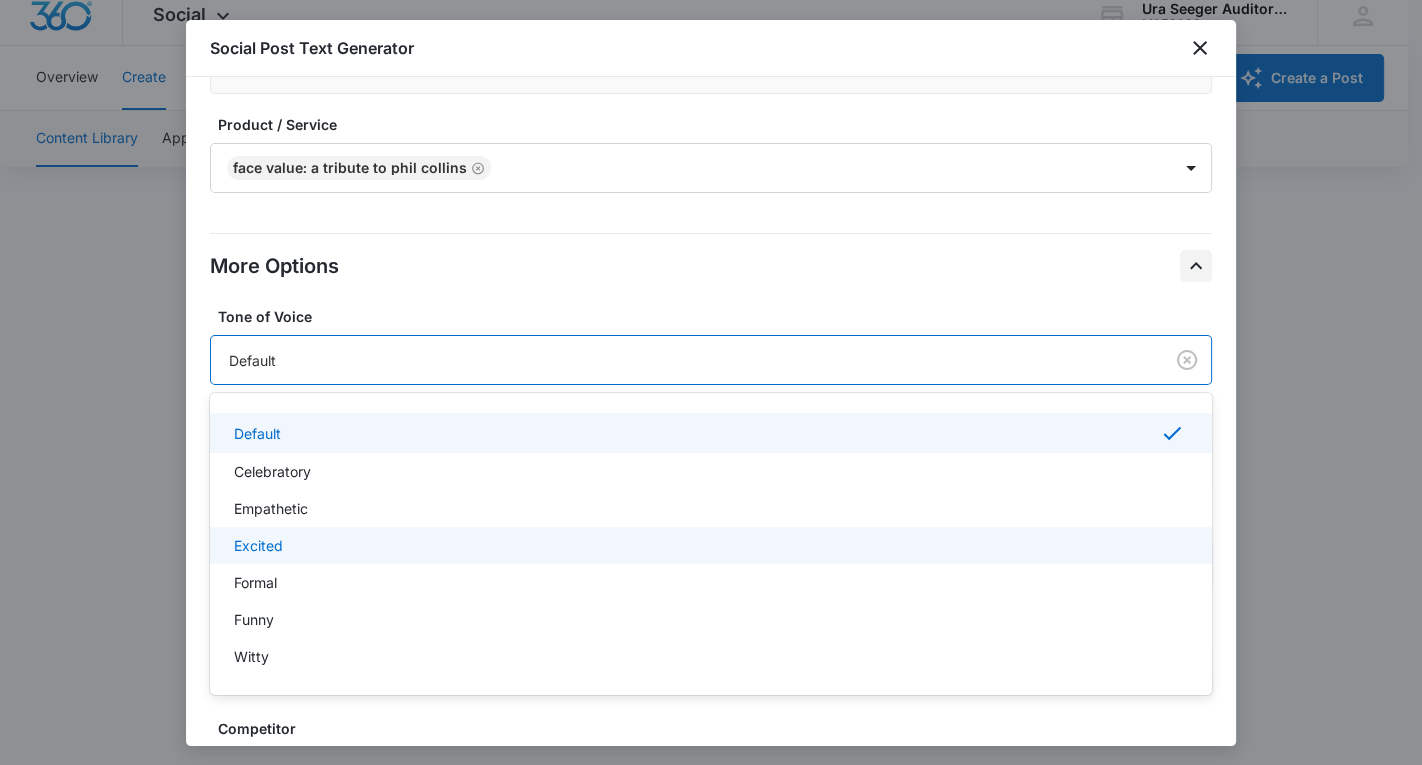 click on "Excited" at bounding box center [709, 545] 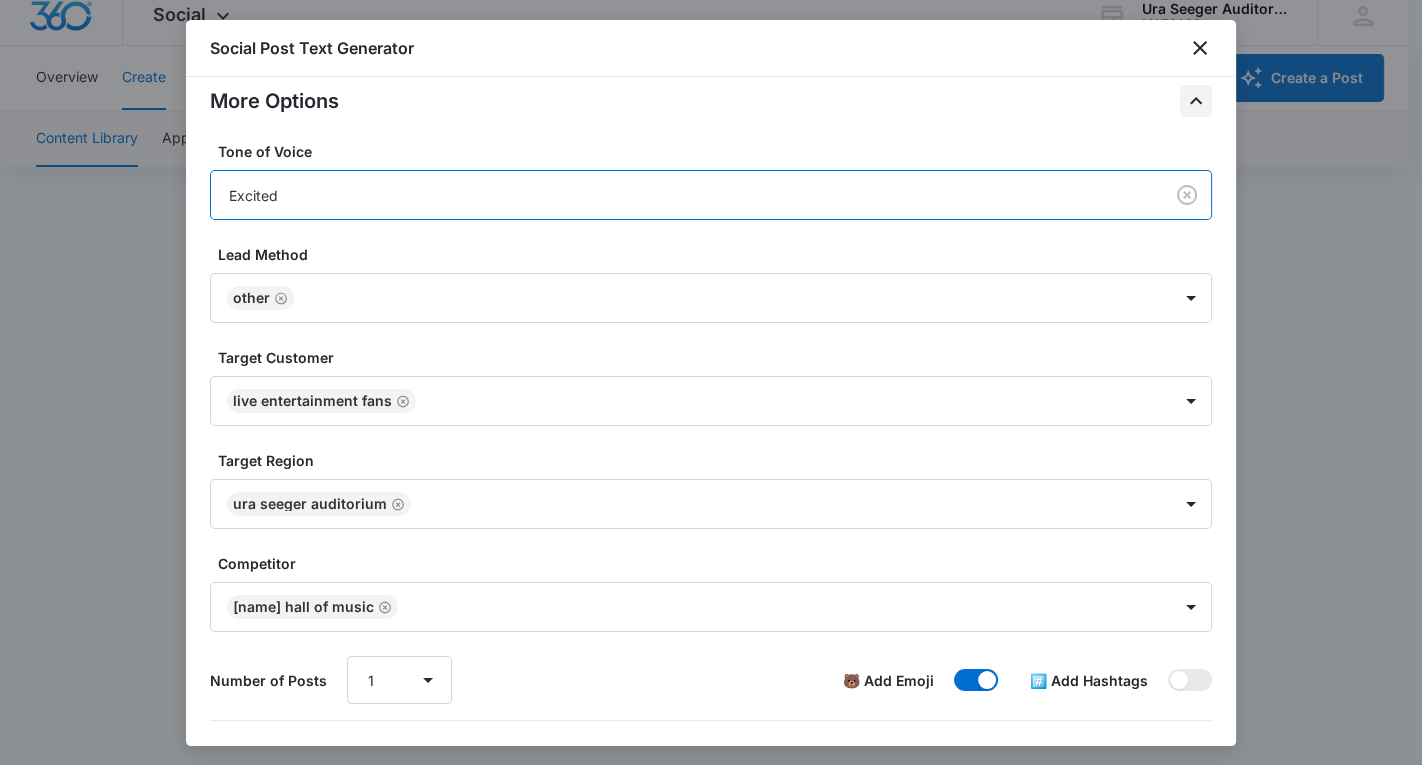 scroll, scrollTop: 1044, scrollLeft: 0, axis: vertical 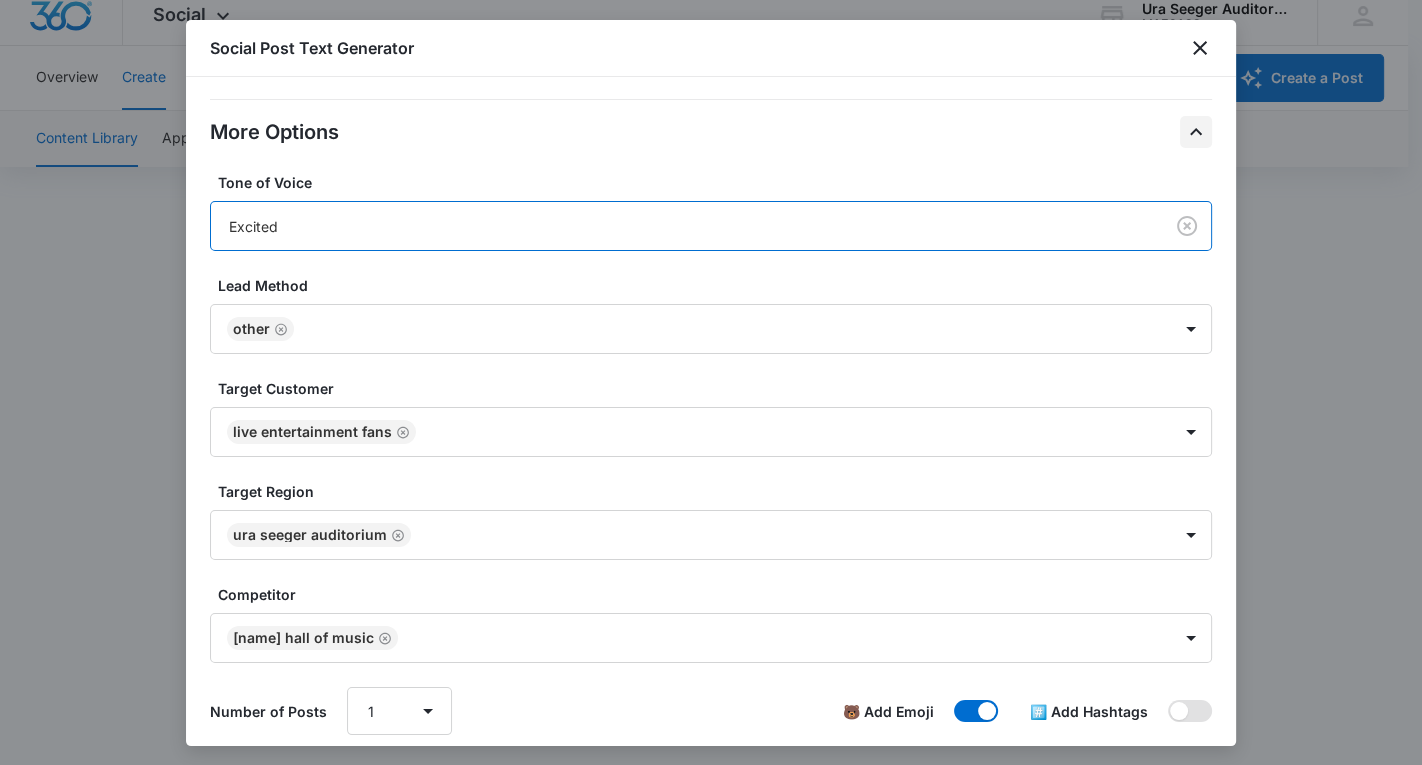 click at bounding box center [1179, 711] 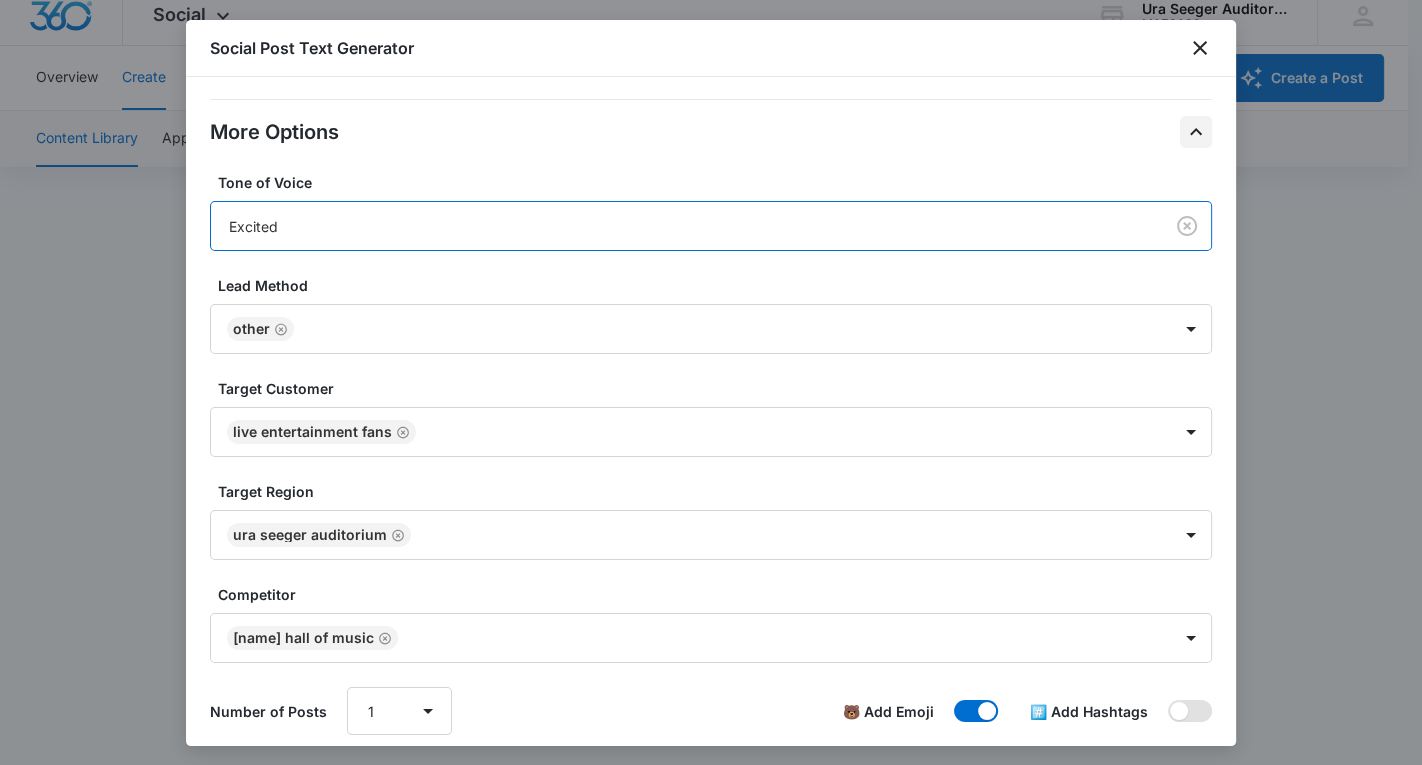 click at bounding box center [1167, 699] 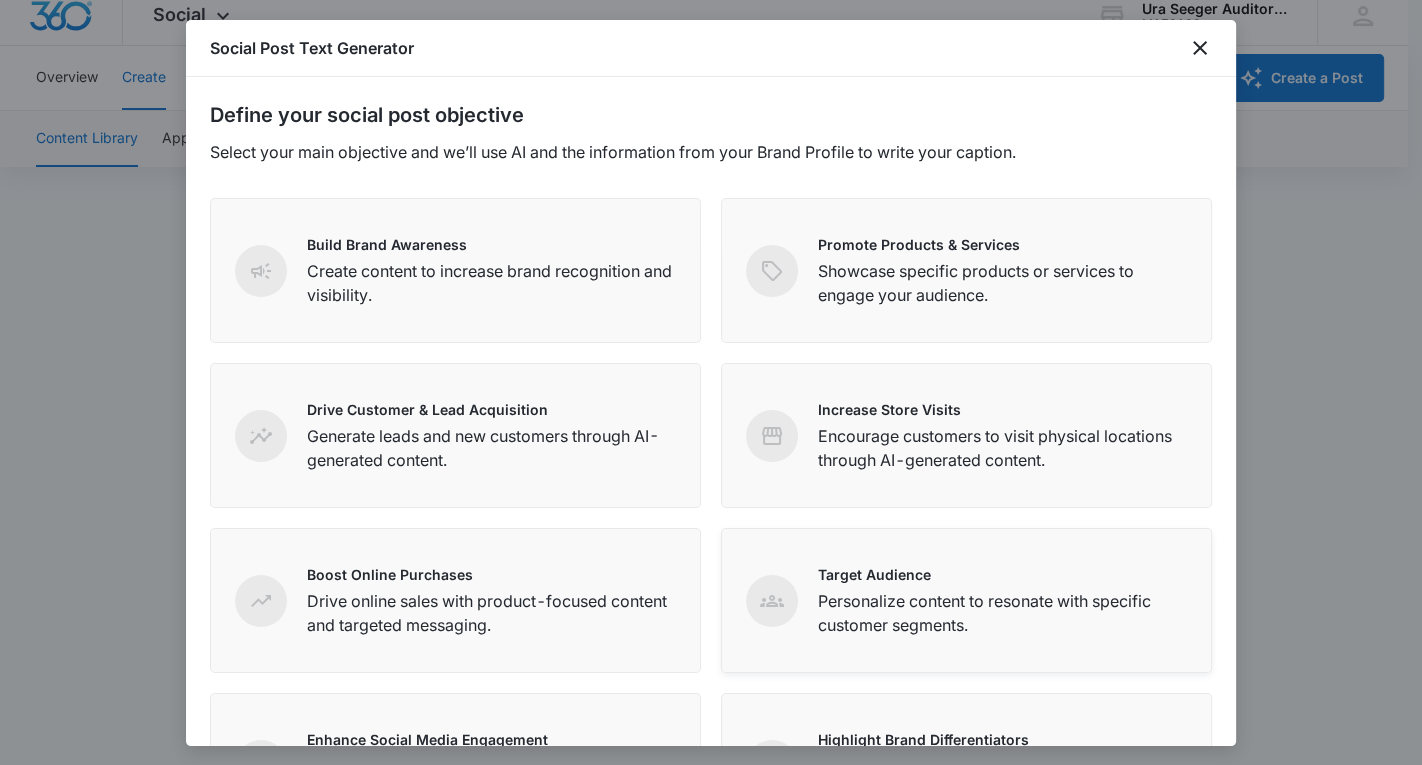 scroll, scrollTop: 0, scrollLeft: 0, axis: both 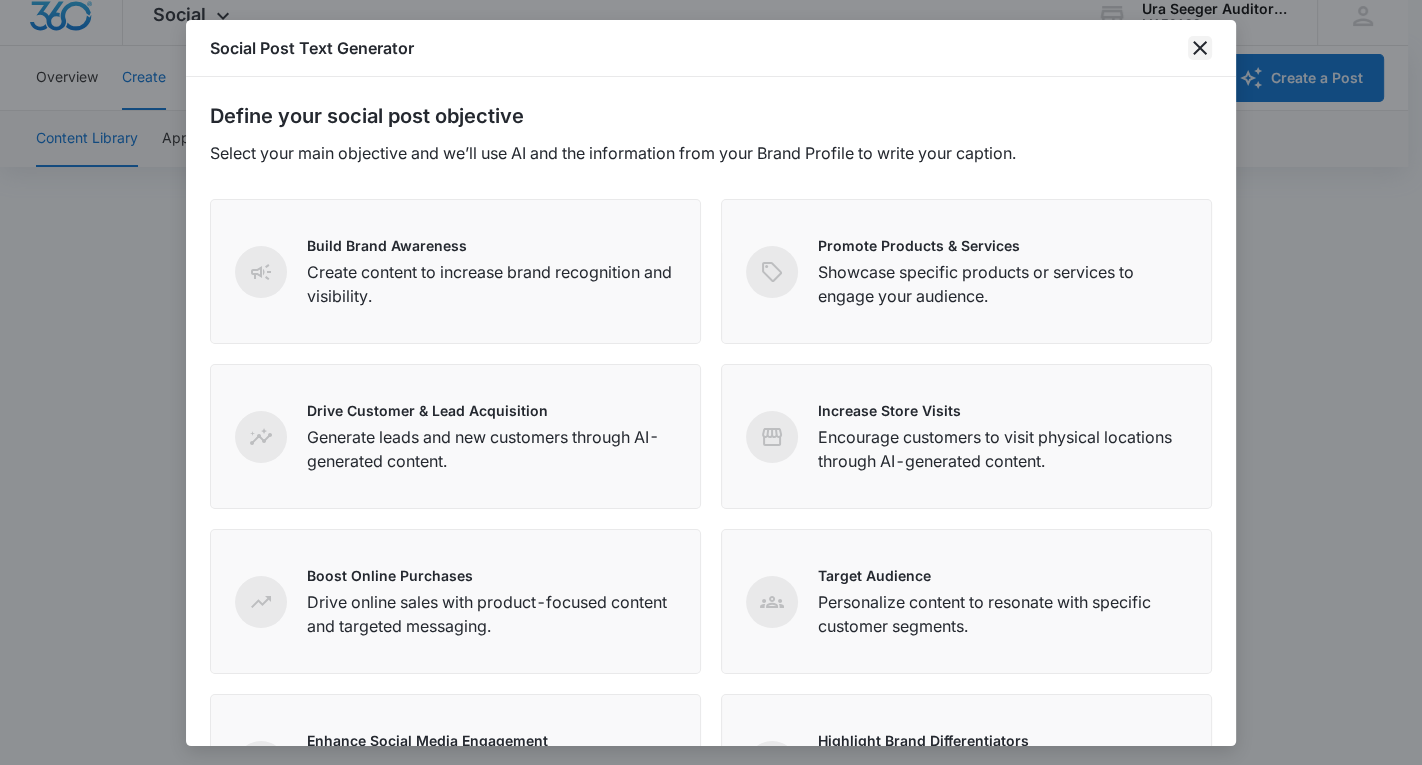 click 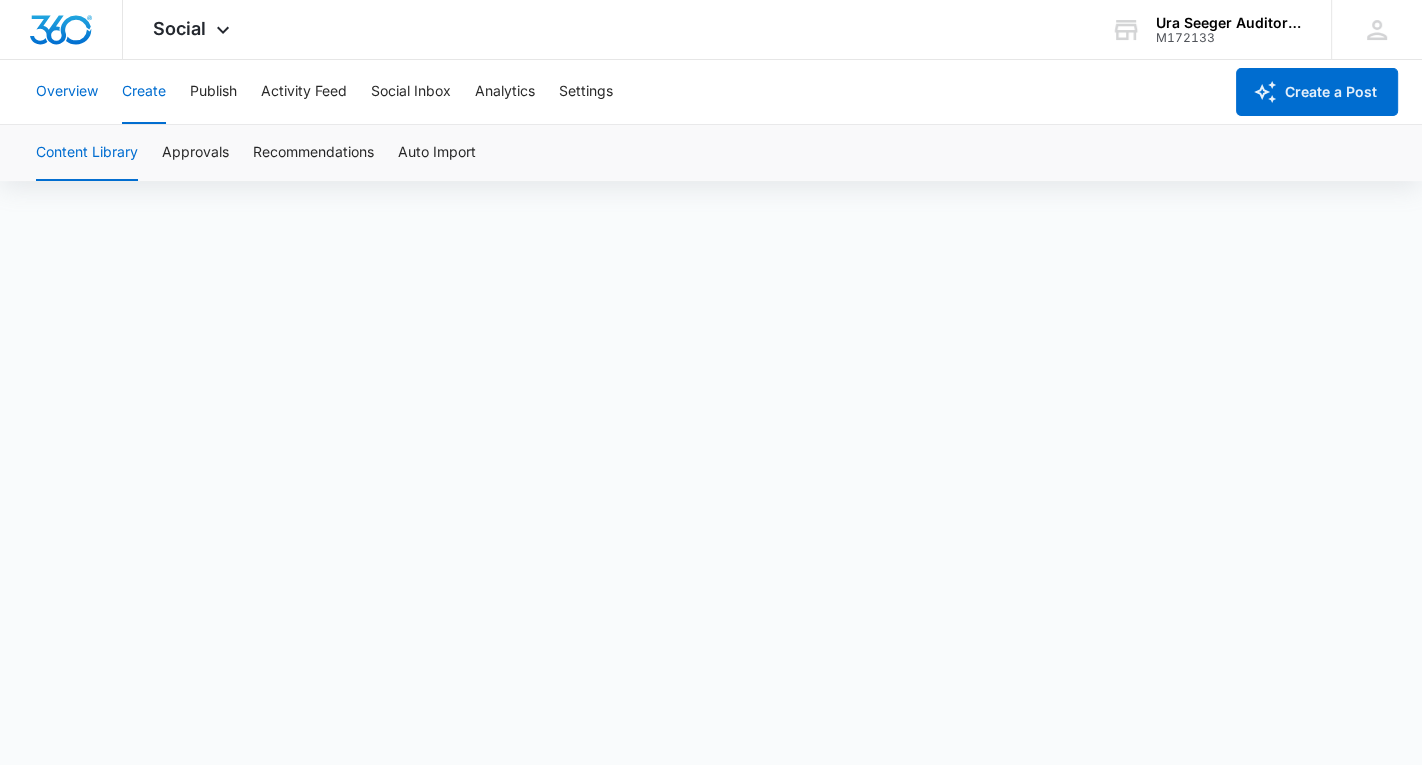 click on "Overview" at bounding box center [67, 92] 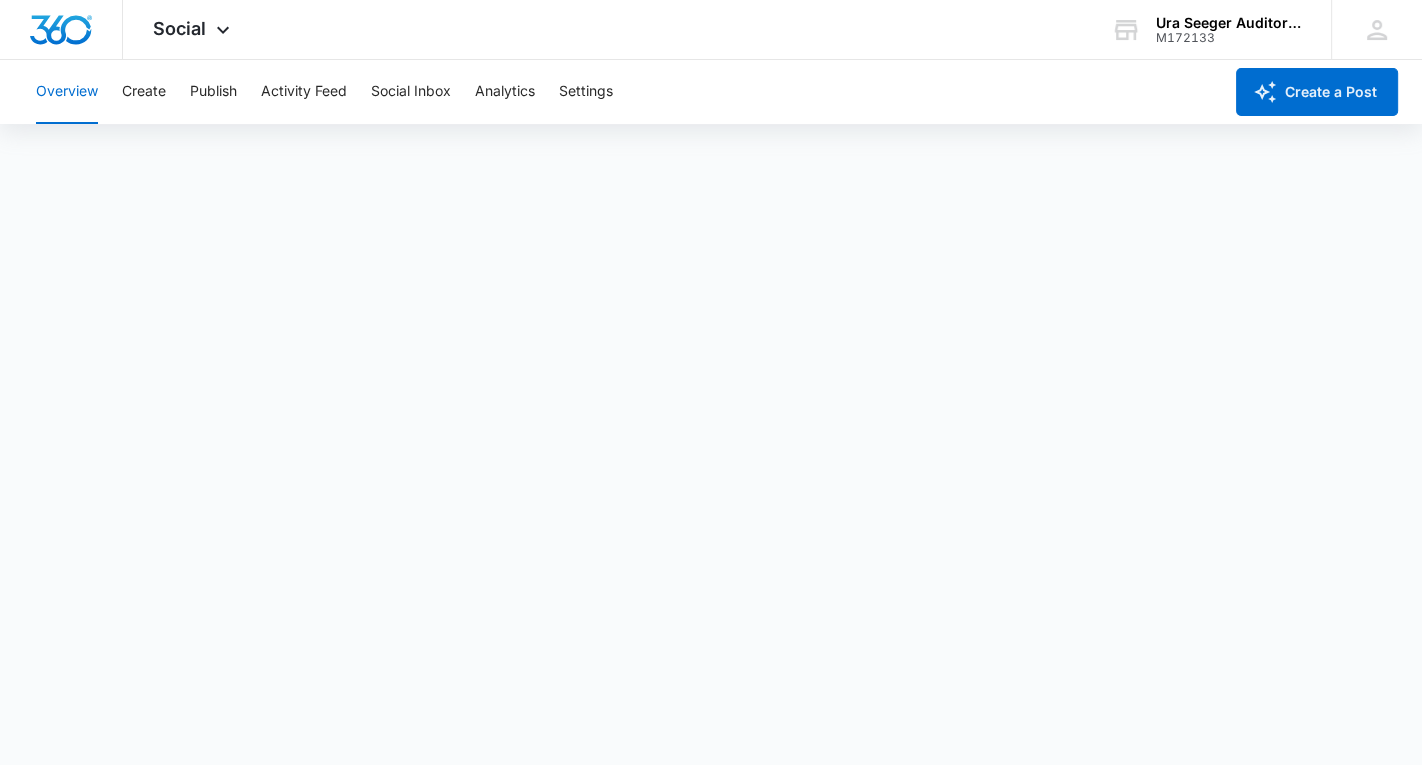 scroll, scrollTop: 0, scrollLeft: 0, axis: both 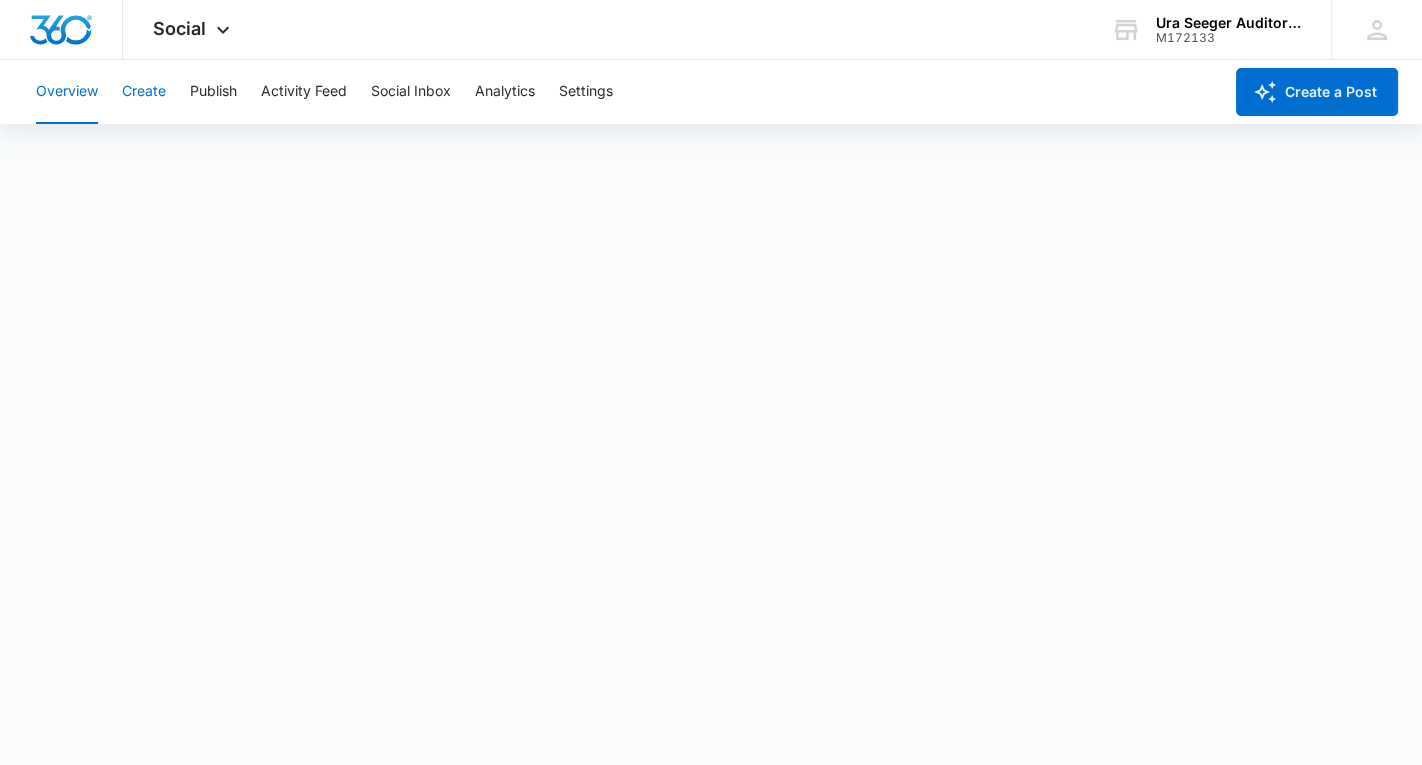 click on "Create" at bounding box center (144, 92) 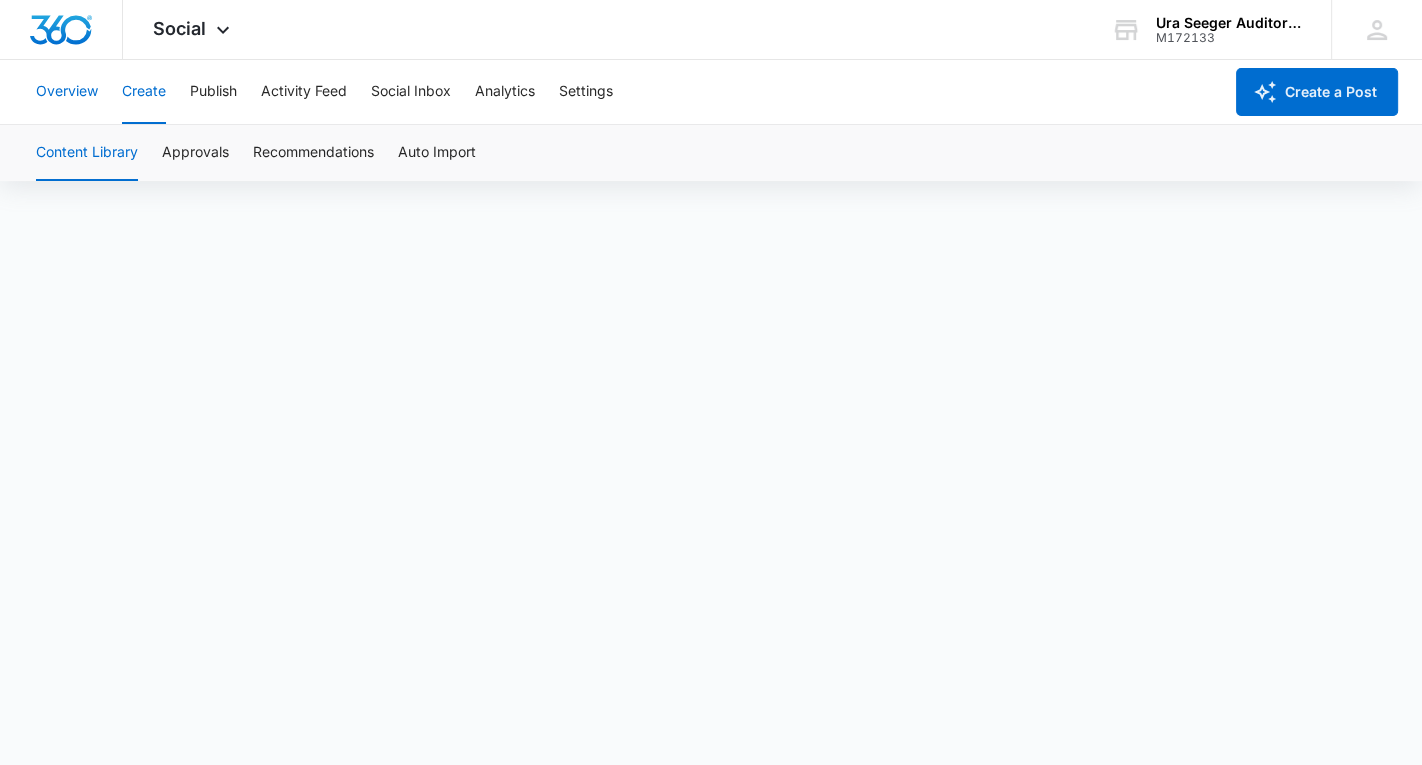 click on "Overview" at bounding box center (67, 92) 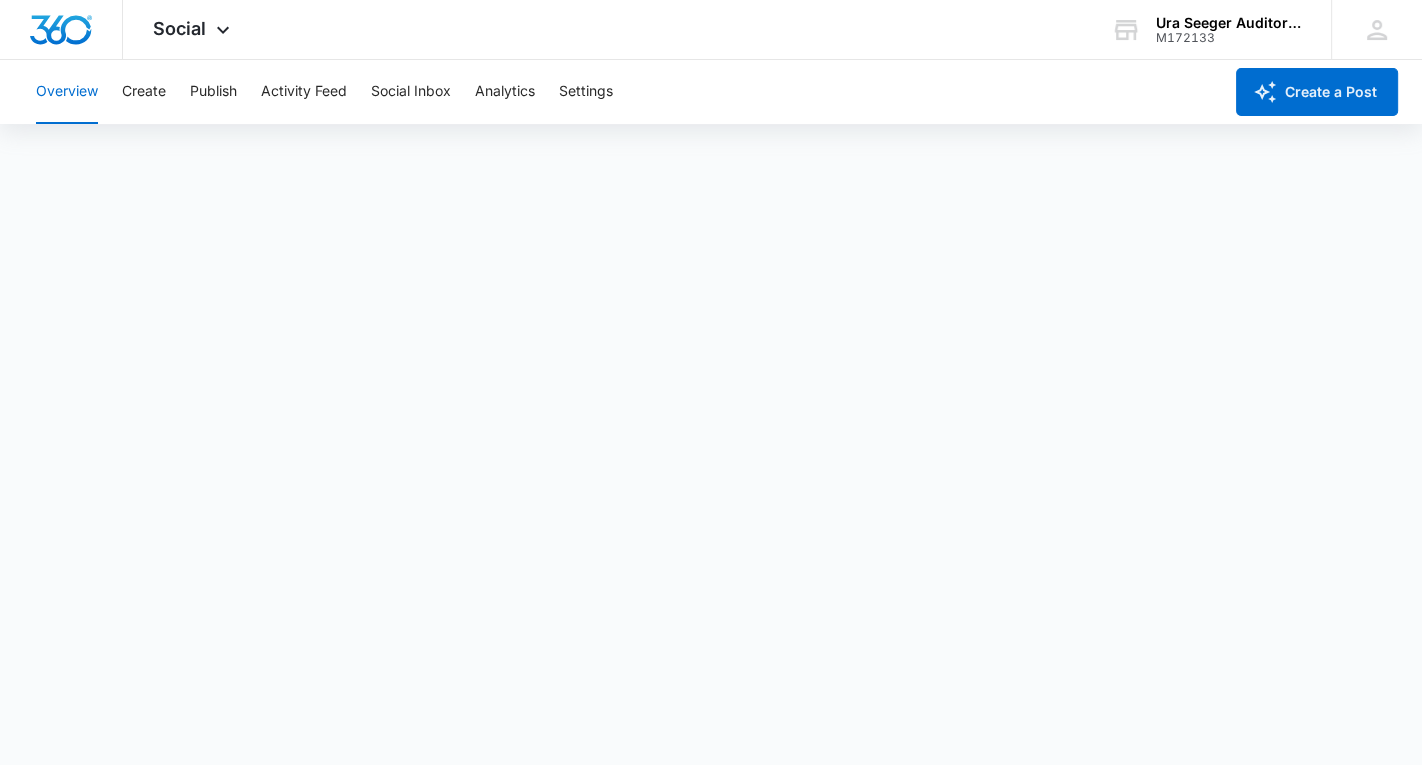 click on "Overview" at bounding box center [67, 92] 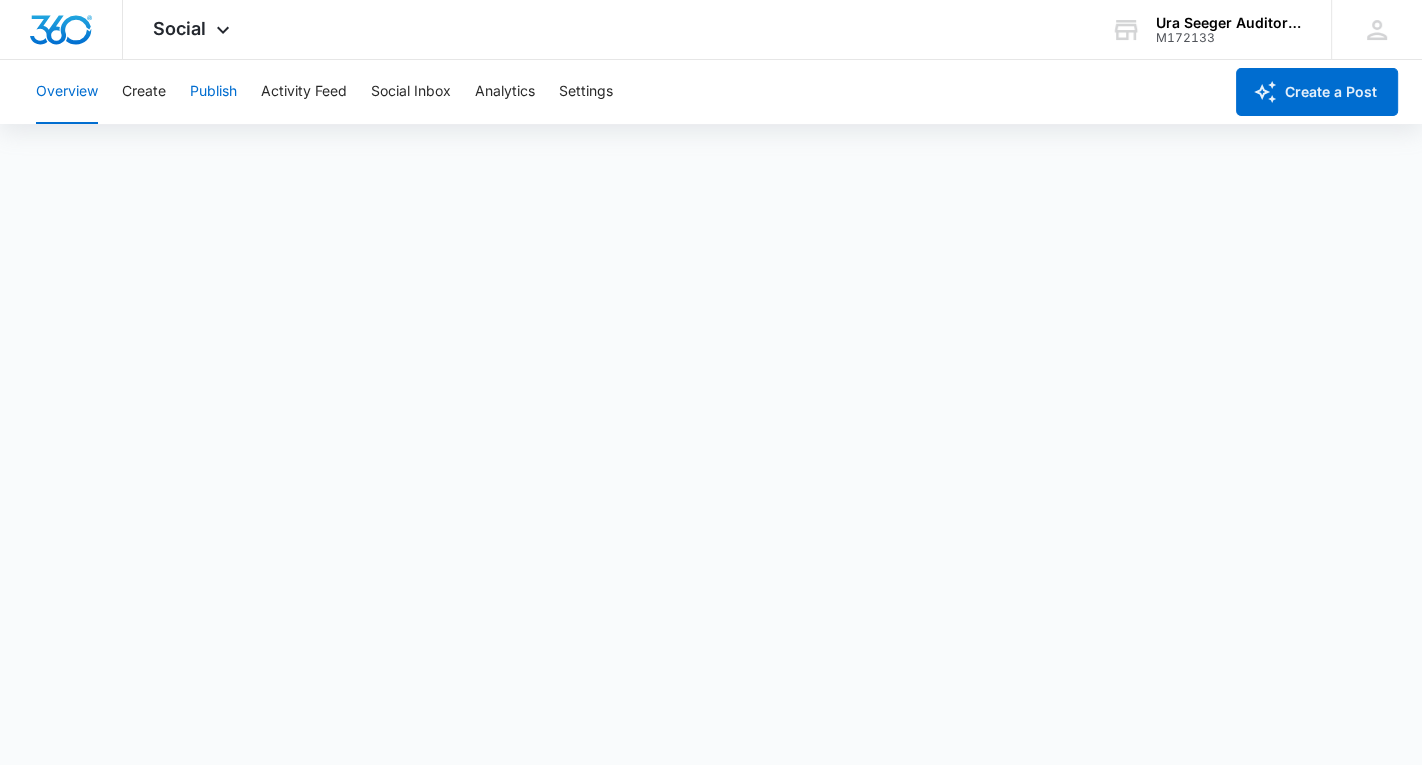 click on "Publish" at bounding box center (213, 92) 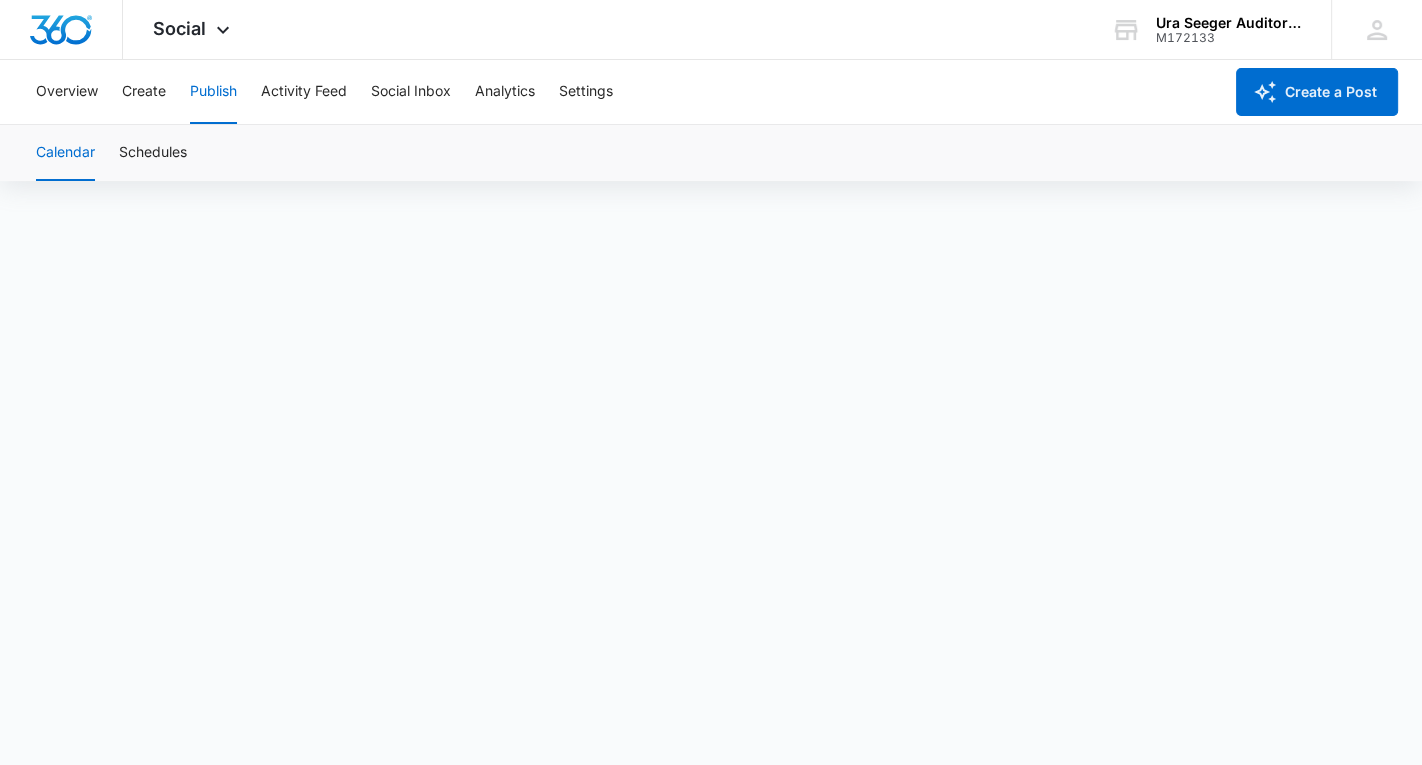 scroll, scrollTop: 14, scrollLeft: 0, axis: vertical 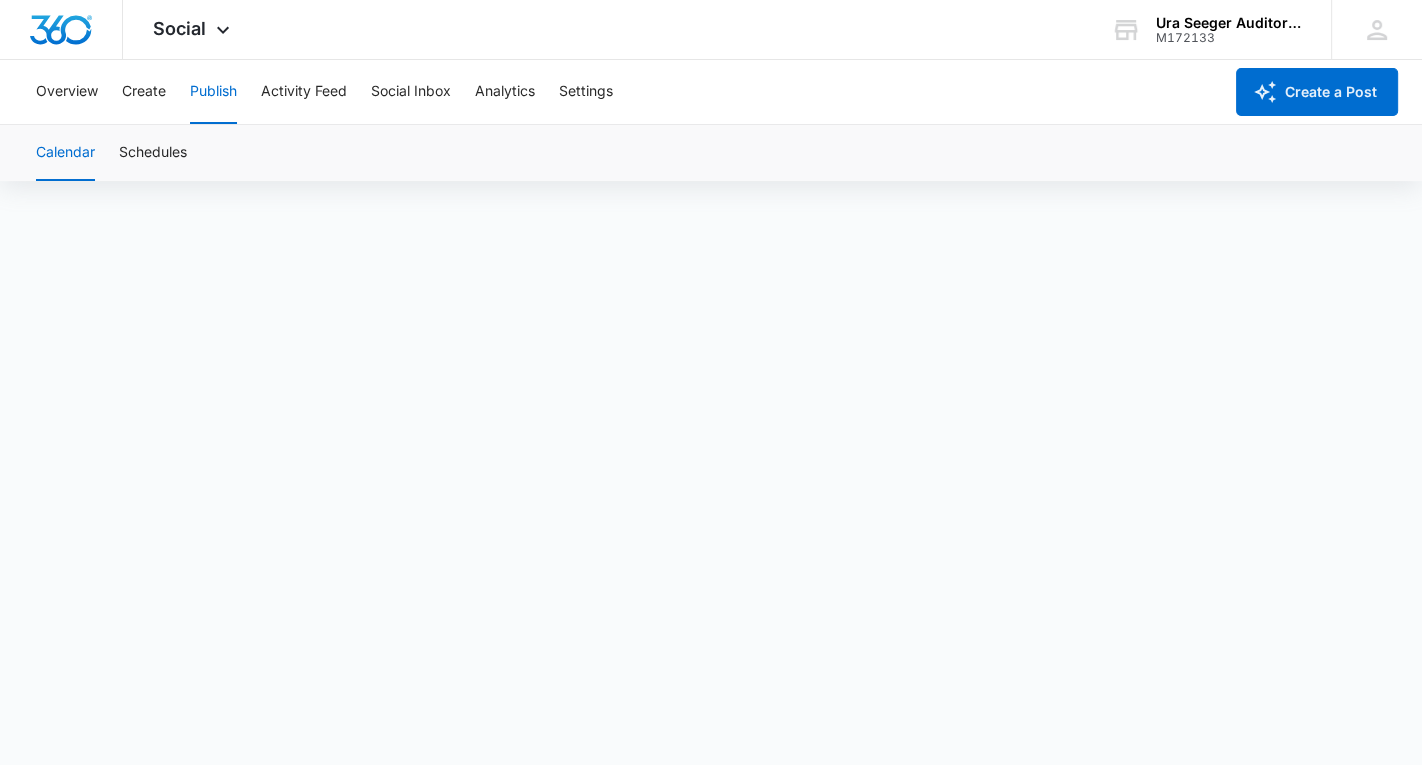 click on "Calendar" at bounding box center [65, 153] 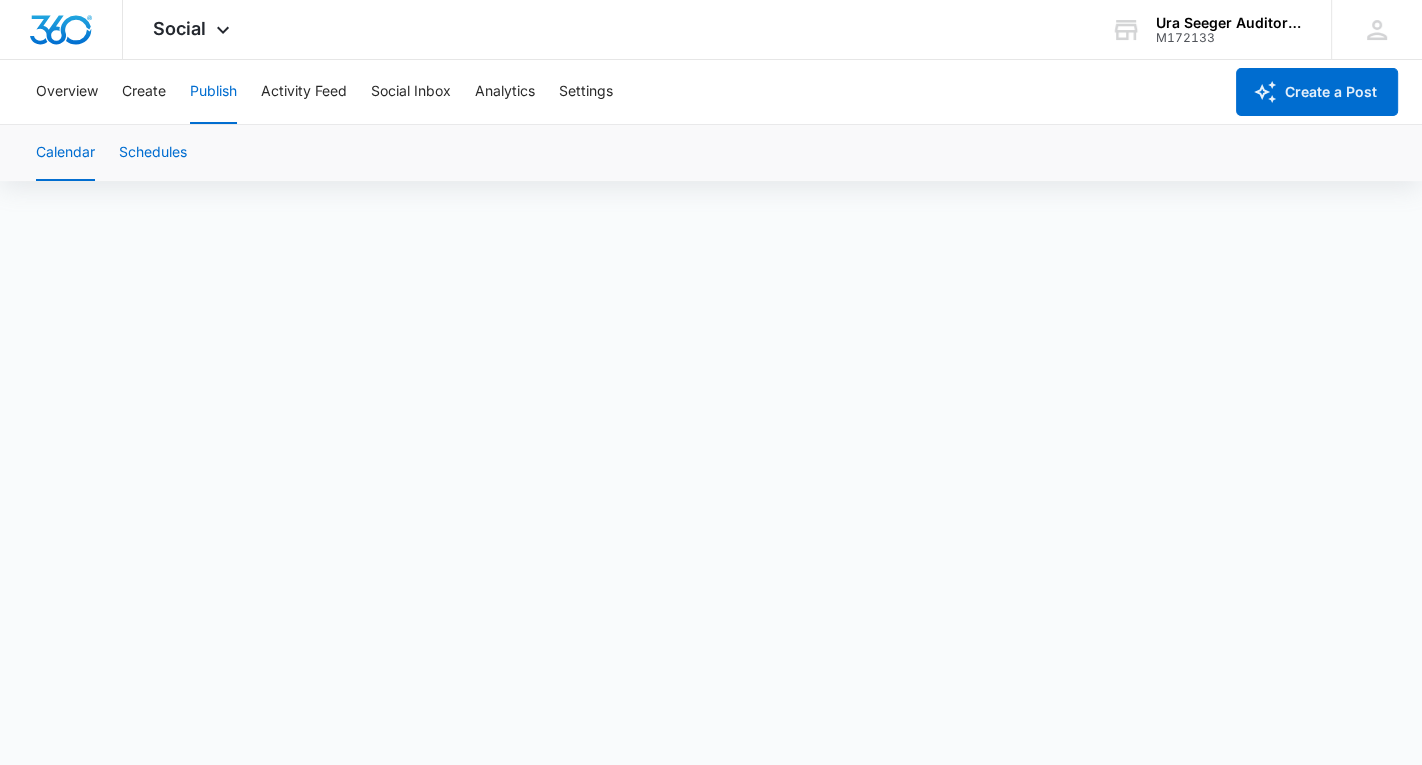 click on "Schedules" at bounding box center (153, 153) 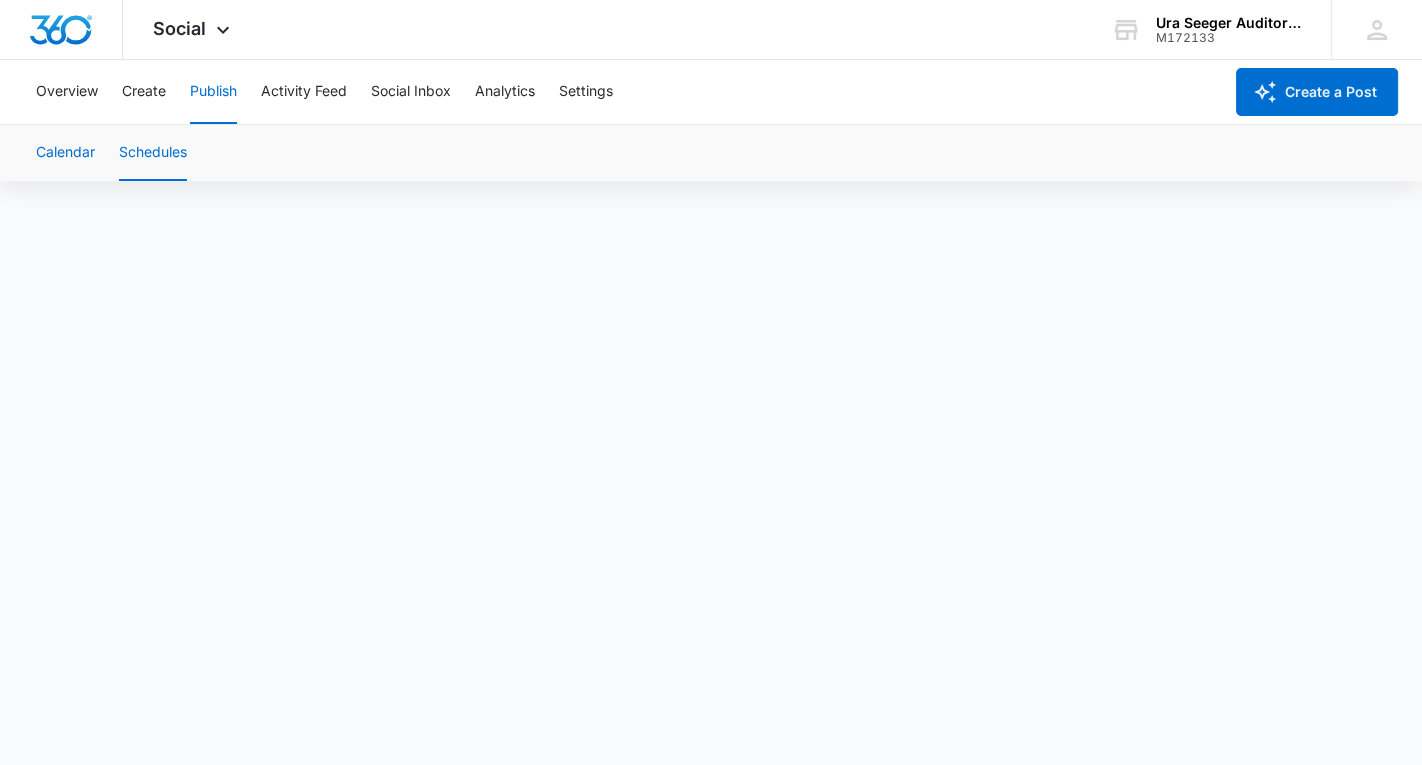 click on "Calendar" at bounding box center [65, 153] 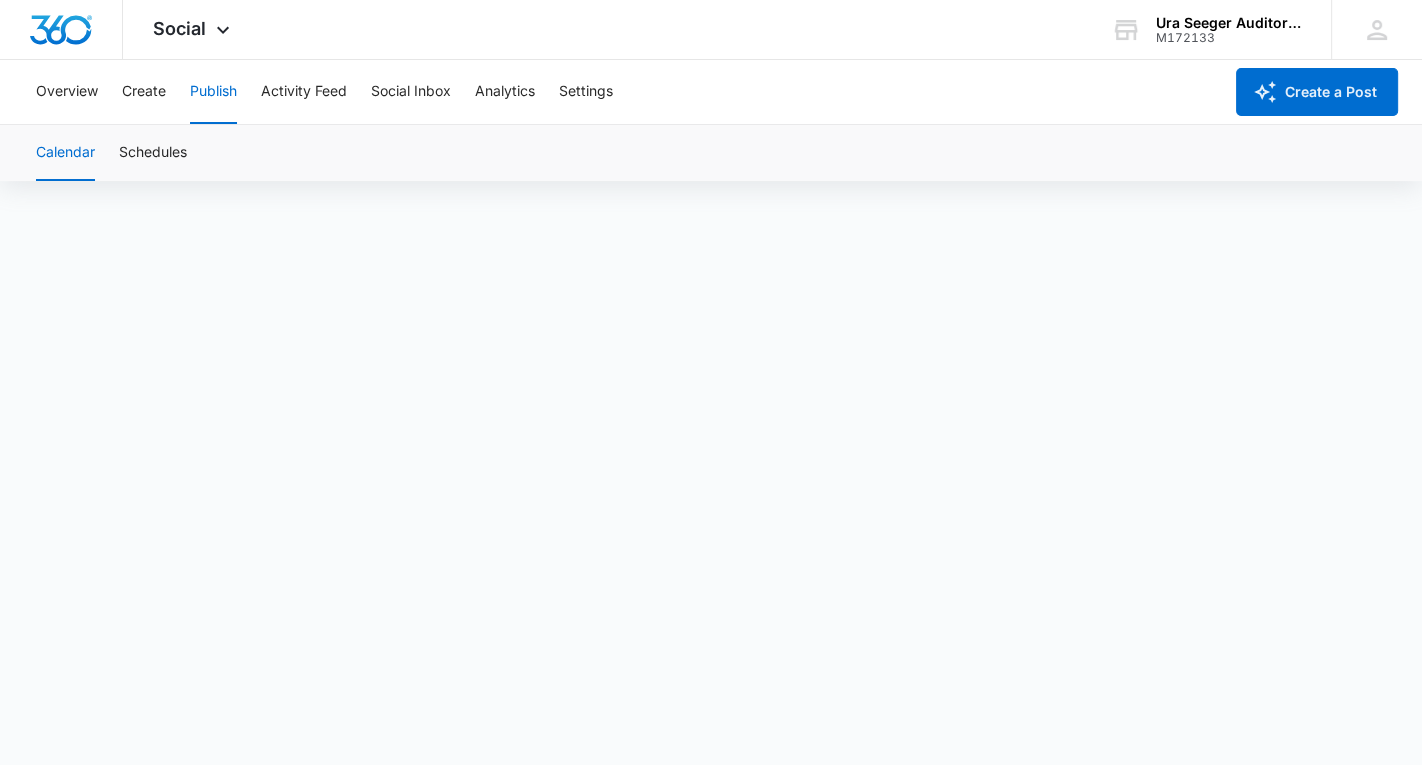 scroll, scrollTop: 14, scrollLeft: 0, axis: vertical 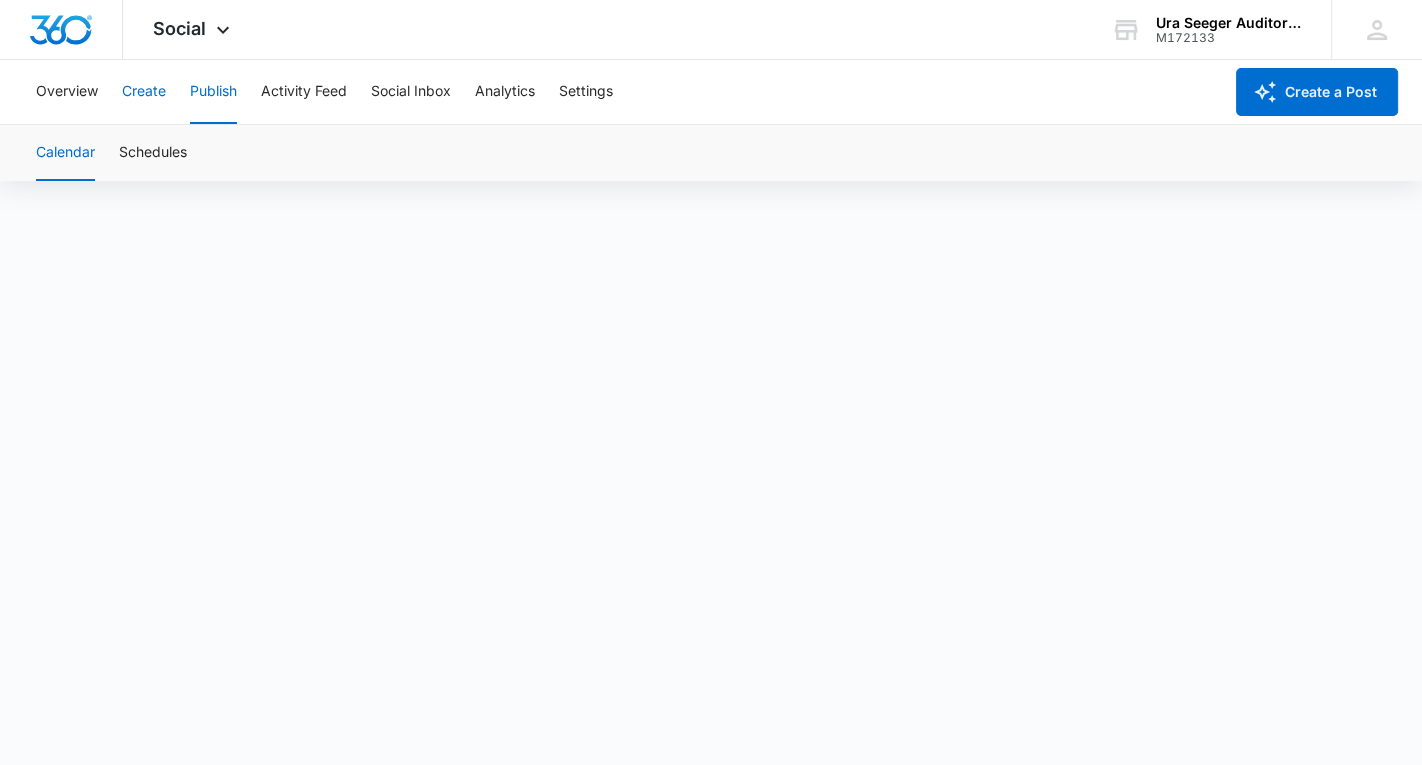 click on "Create" at bounding box center (144, 92) 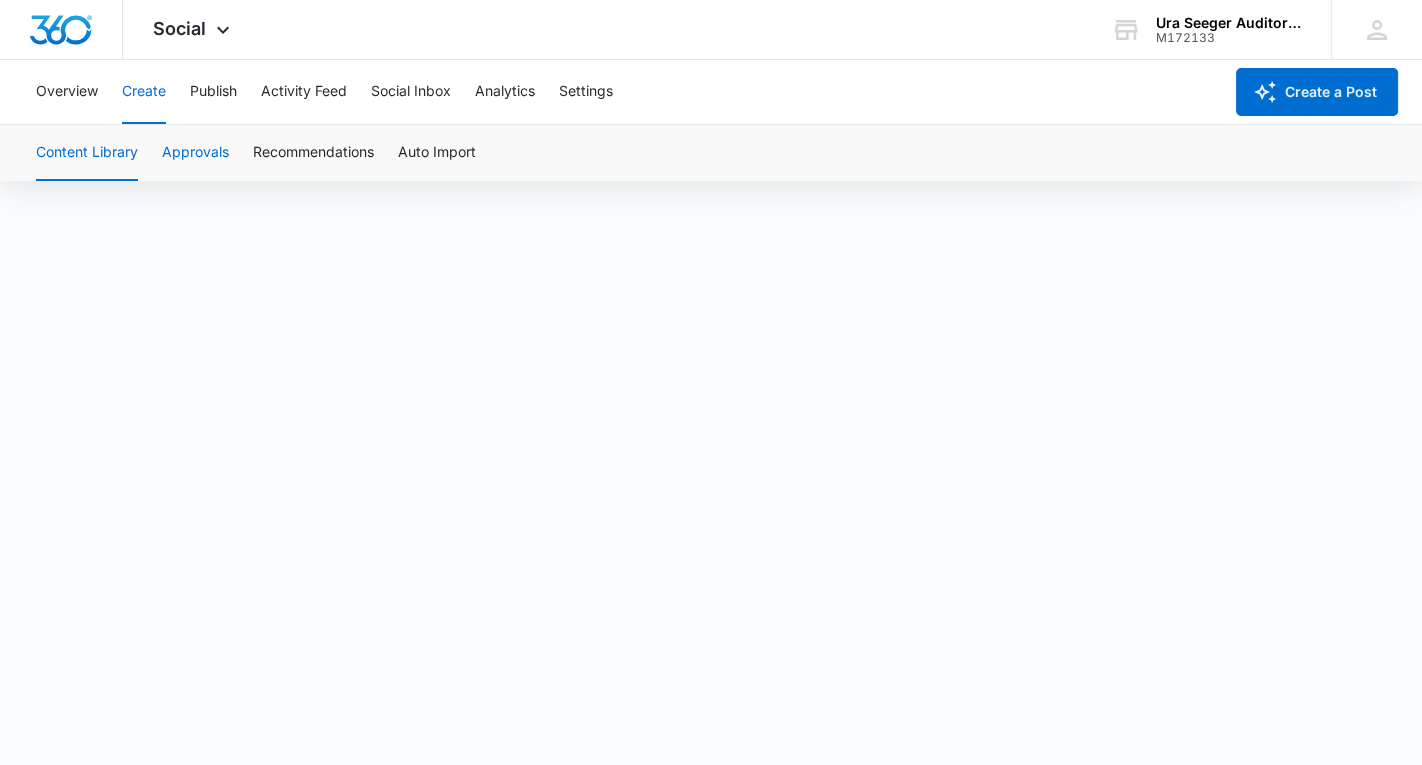 scroll, scrollTop: 14, scrollLeft: 0, axis: vertical 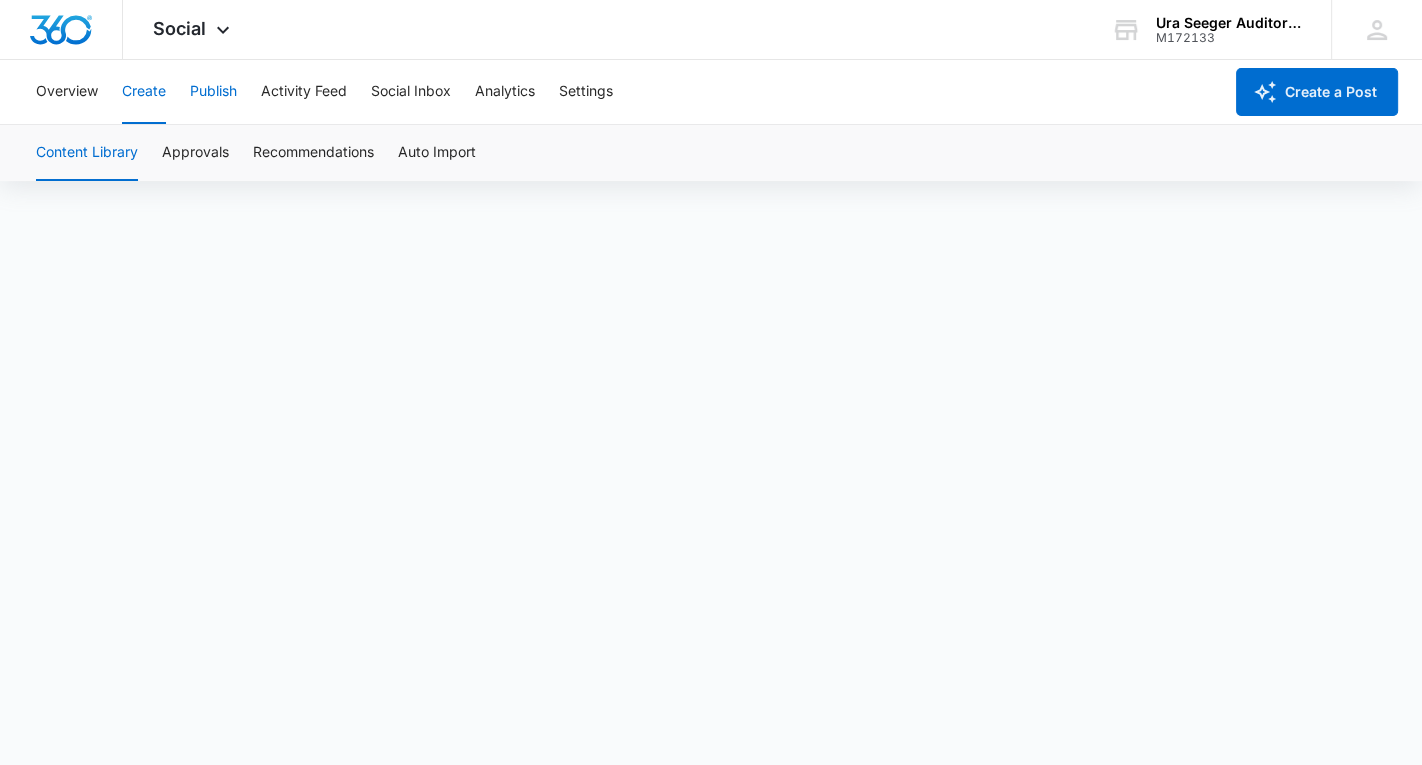 click on "Publish" at bounding box center [213, 92] 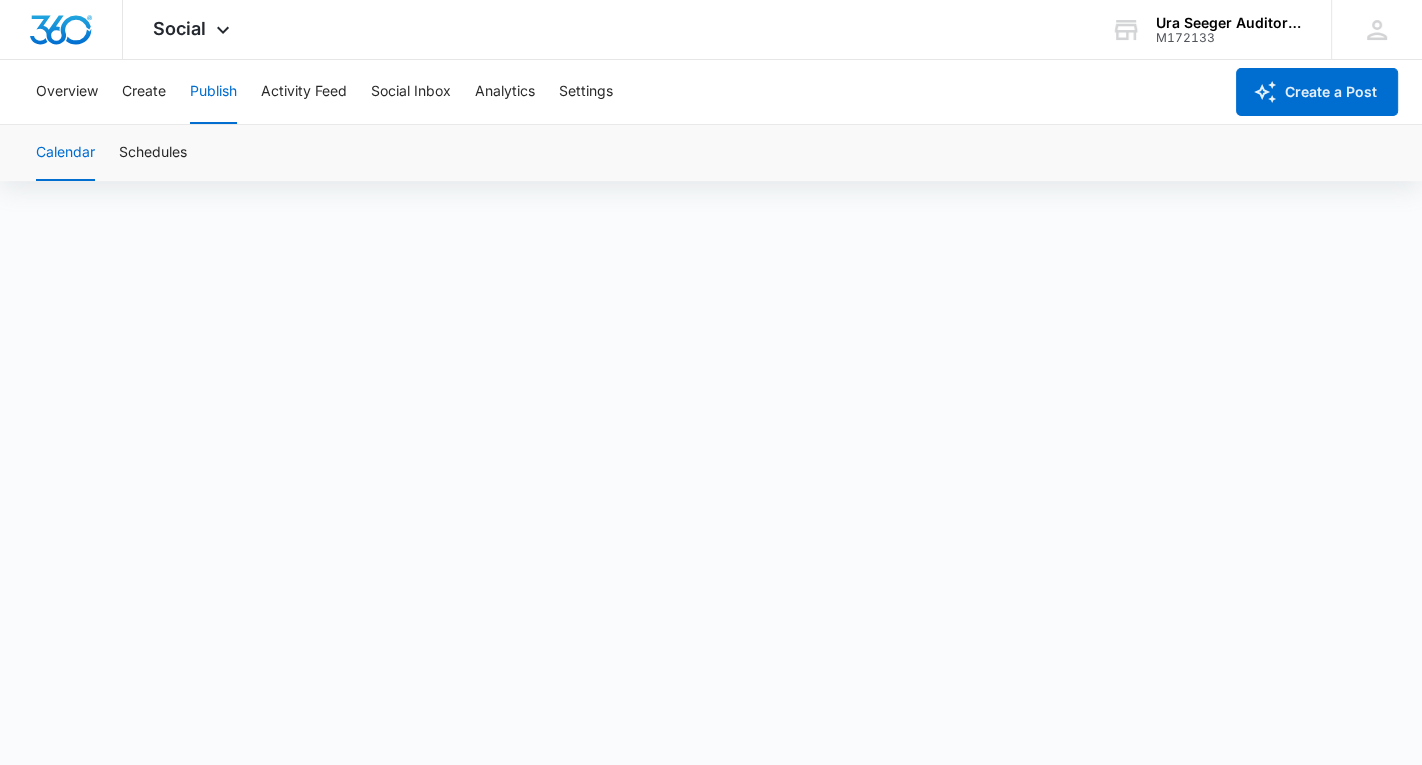 scroll, scrollTop: 0, scrollLeft: 0, axis: both 